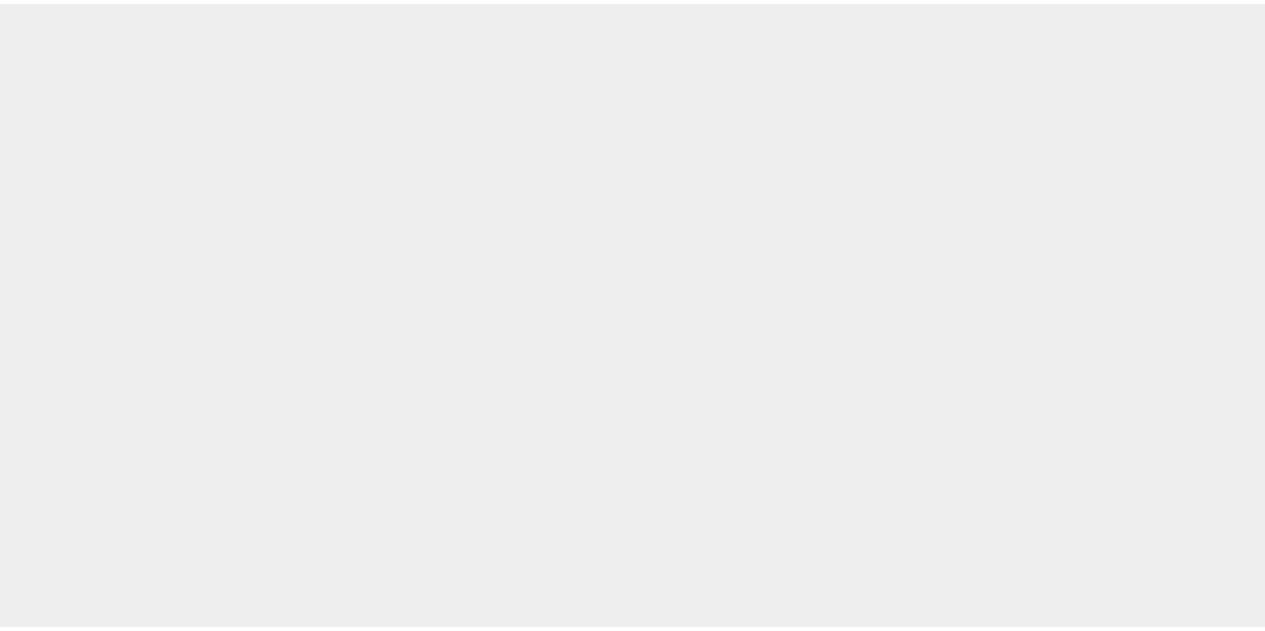 scroll, scrollTop: 0, scrollLeft: 0, axis: both 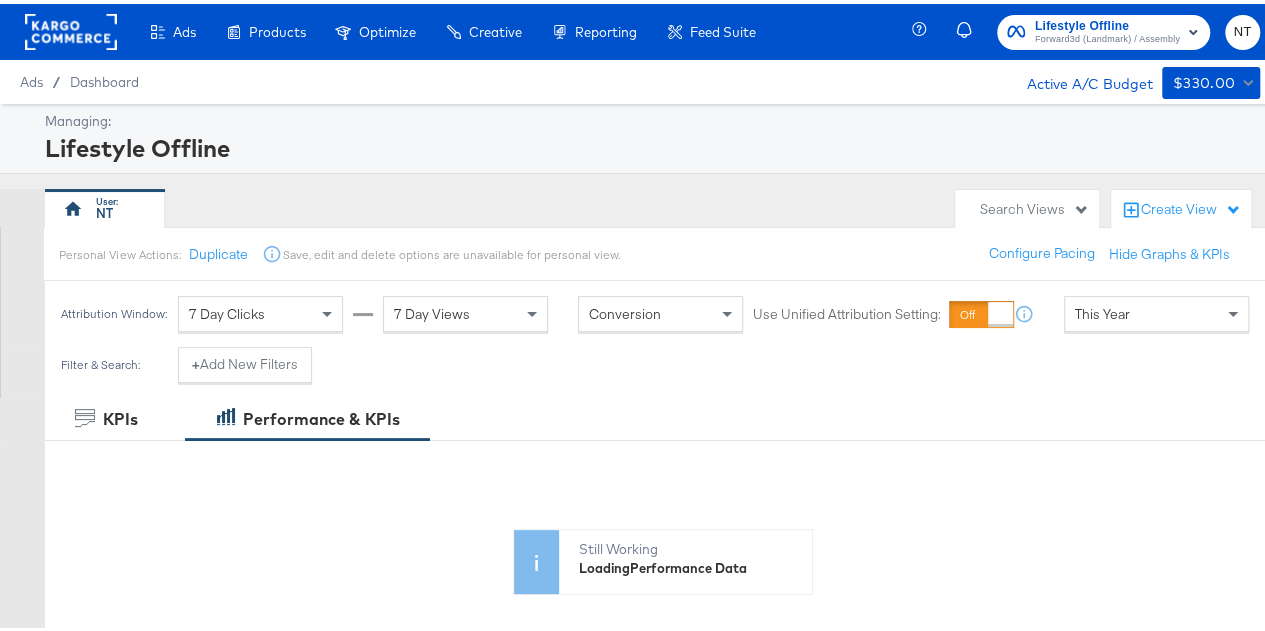 click on "Lifestyle Offline" at bounding box center [1107, 22] 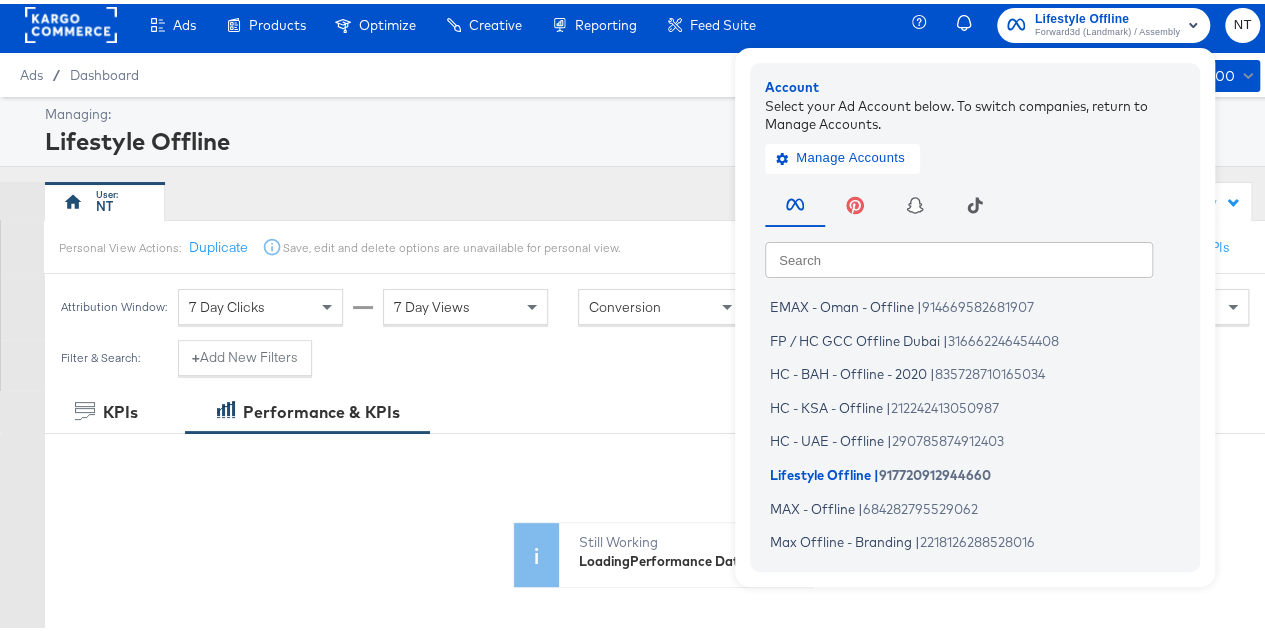 scroll, scrollTop: 0, scrollLeft: 0, axis: both 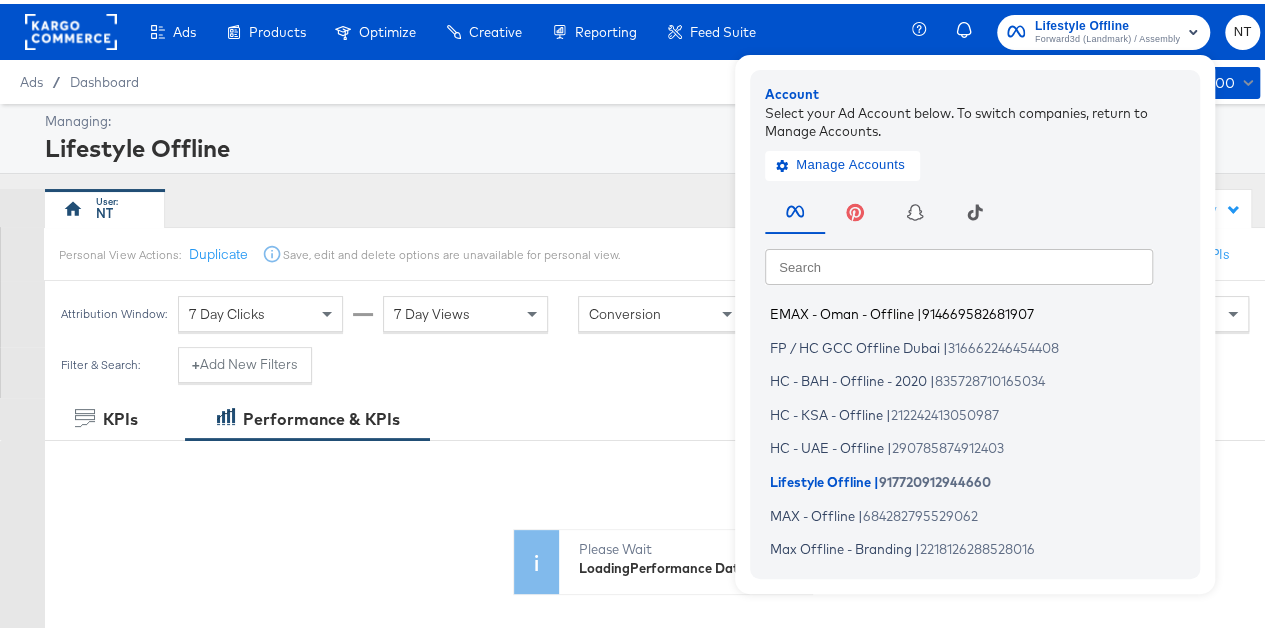 click on "EMAX - Oman - Offline" at bounding box center (842, 310) 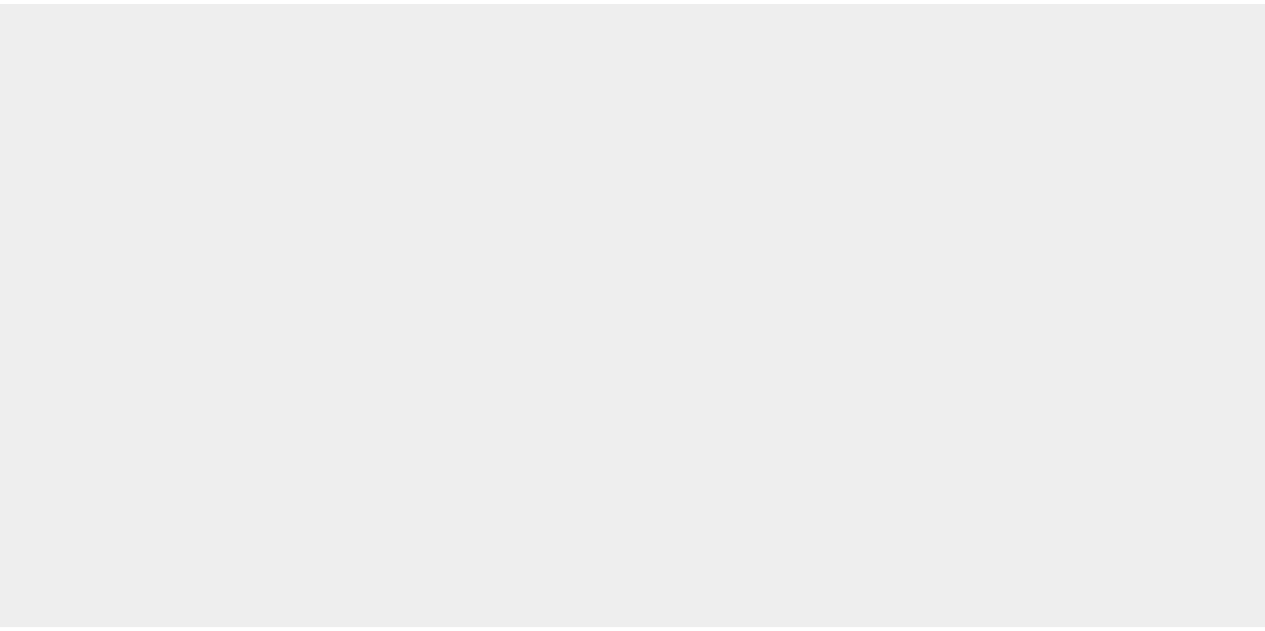 scroll, scrollTop: 0, scrollLeft: 0, axis: both 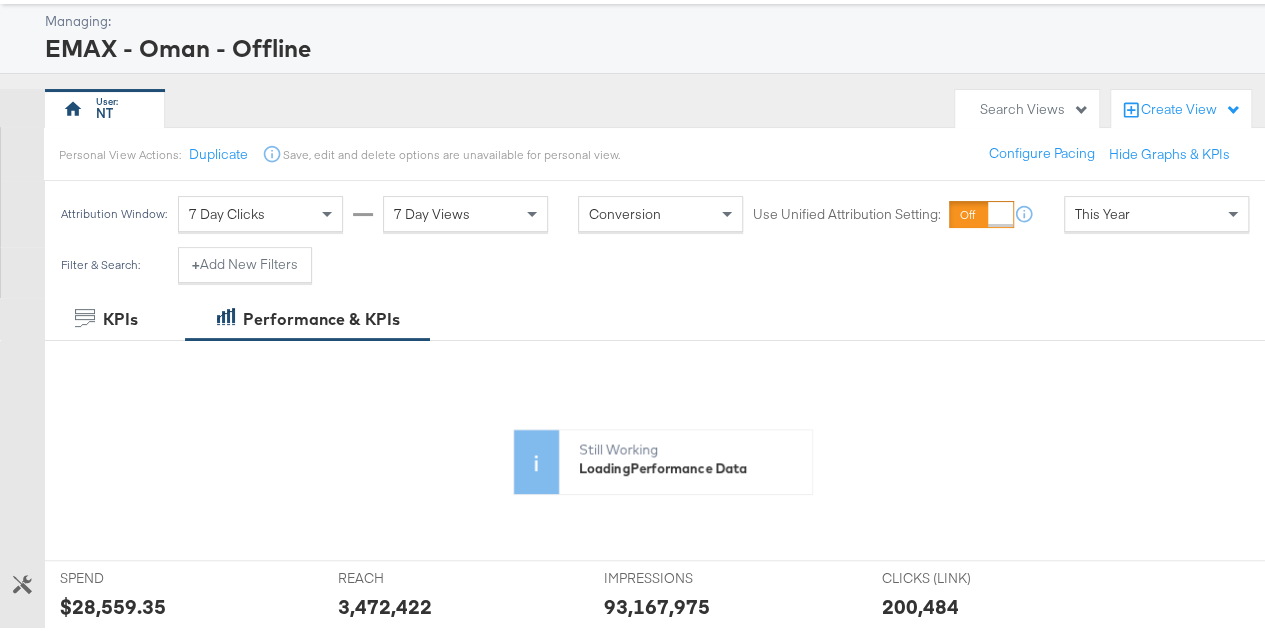 click on "This Year" at bounding box center [1156, 210] 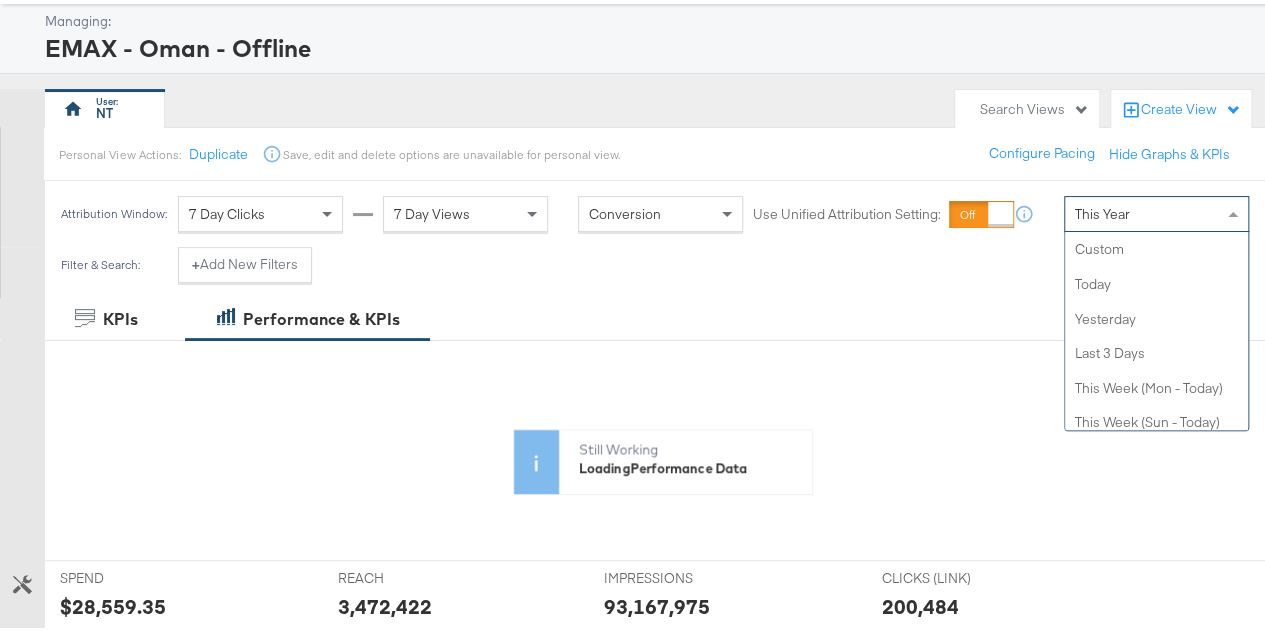 scroll, scrollTop: 389, scrollLeft: 0, axis: vertical 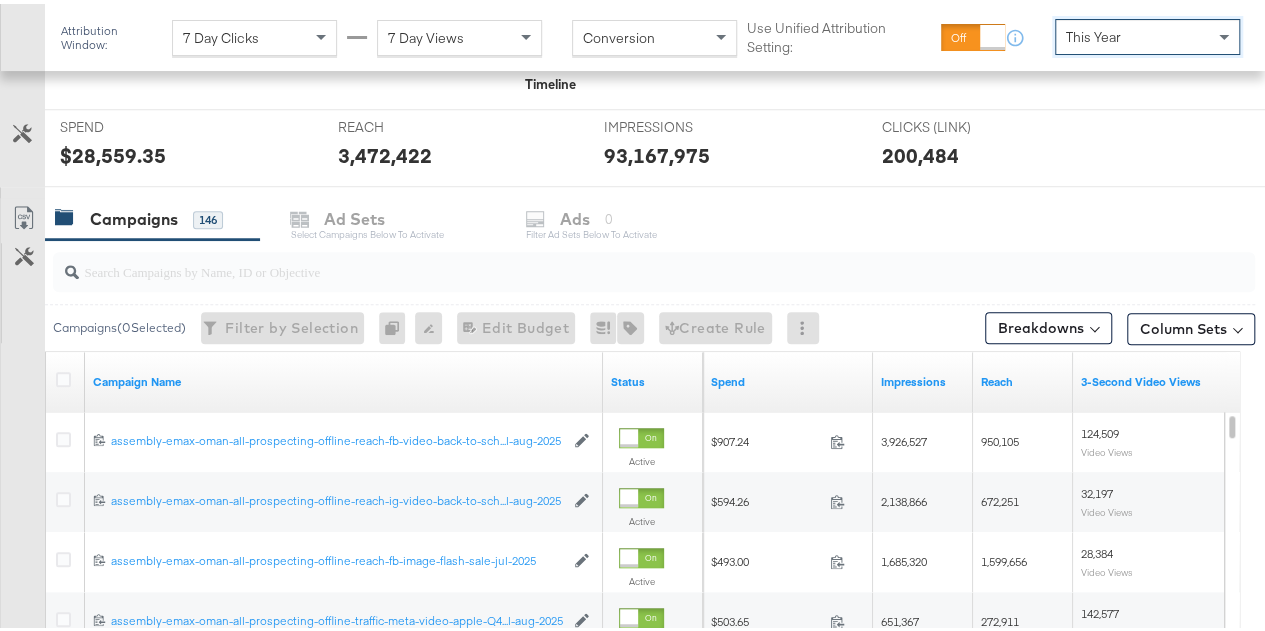 click at bounding box center [614, 259] 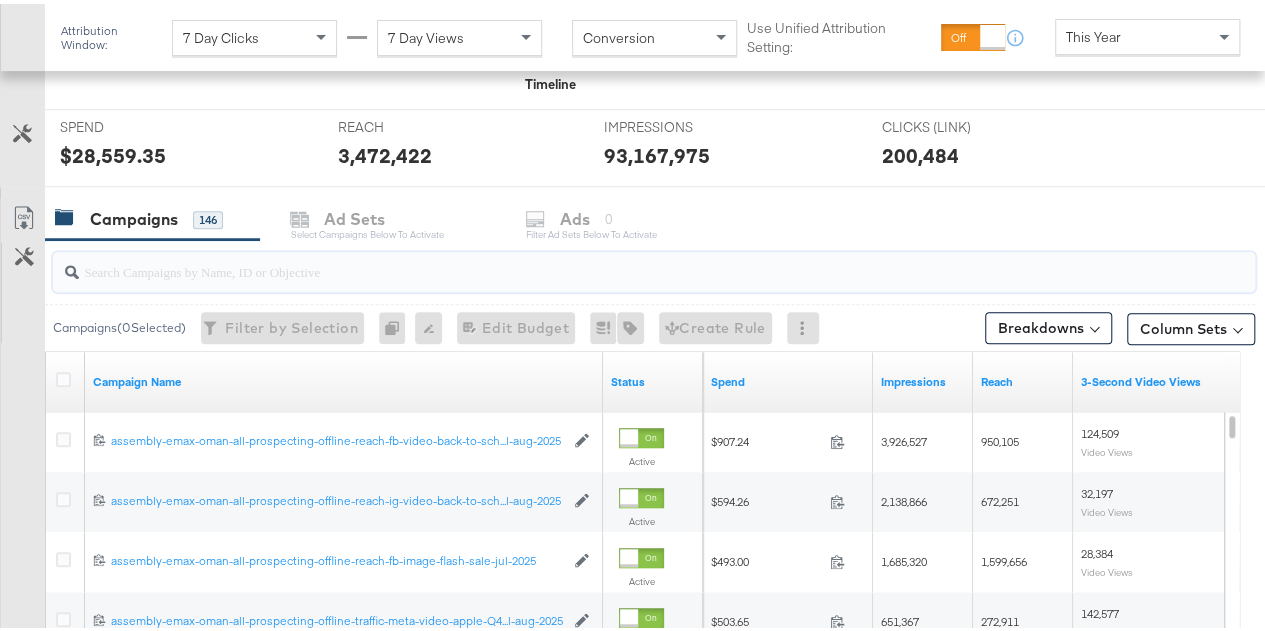 paste on "digital-deals-jun-jul-2025" 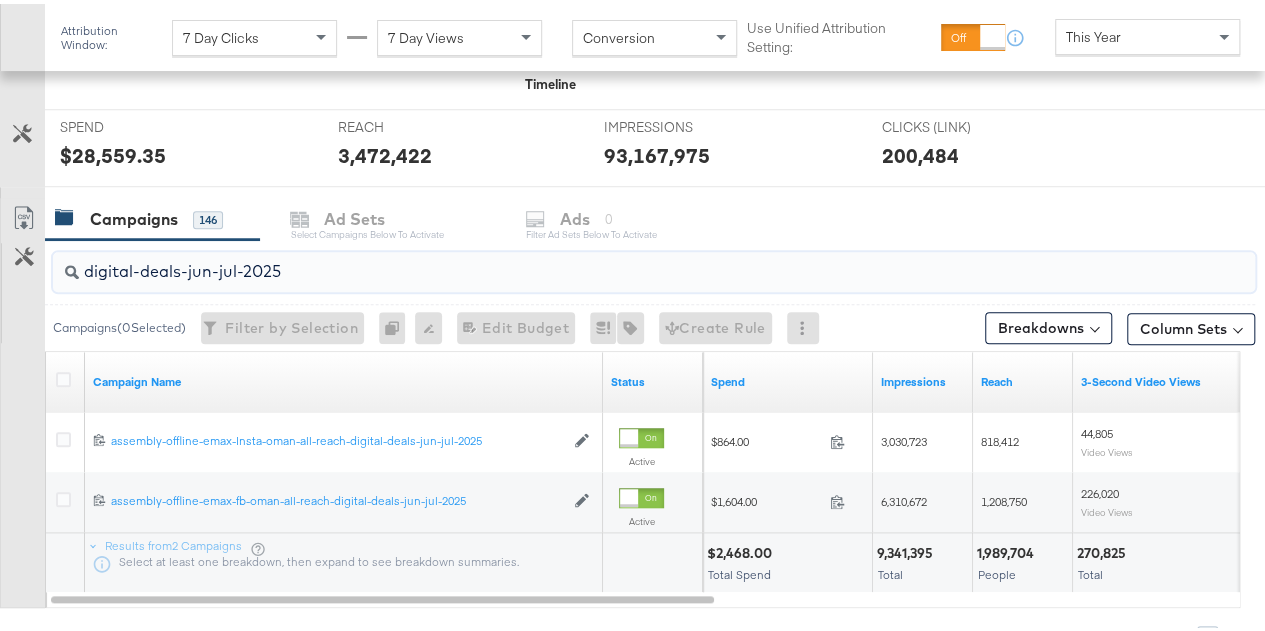 type on "digital-deals-jun-jul-2025" 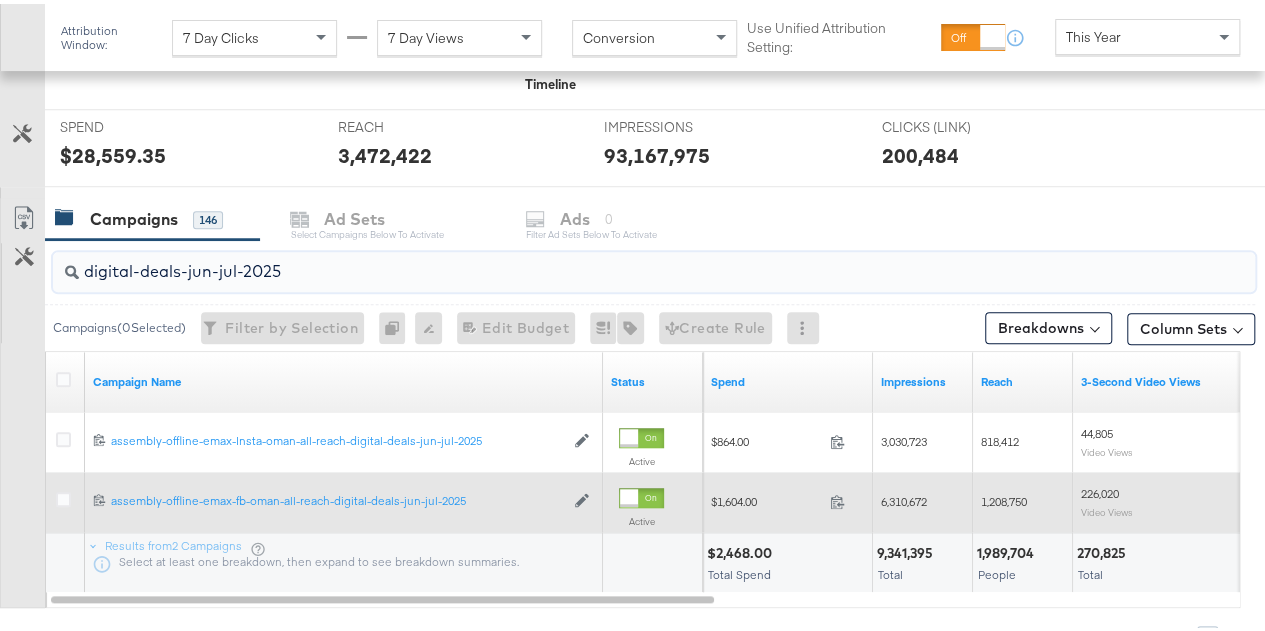 scroll, scrollTop: 823, scrollLeft: 0, axis: vertical 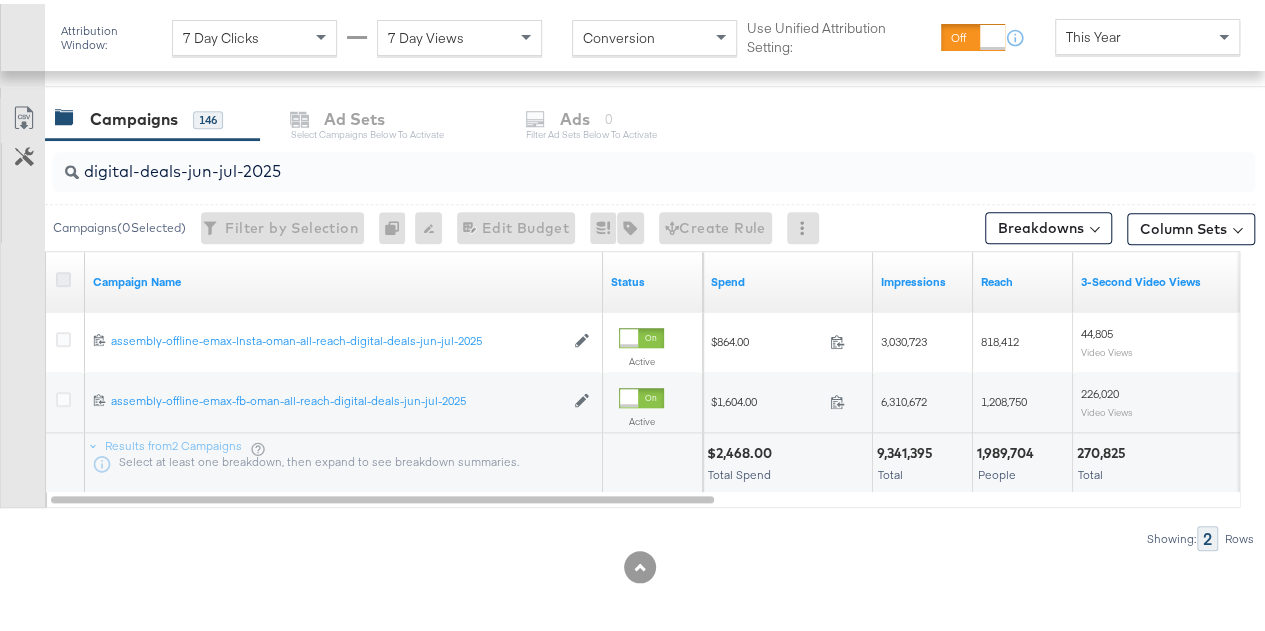 click at bounding box center (63, 275) 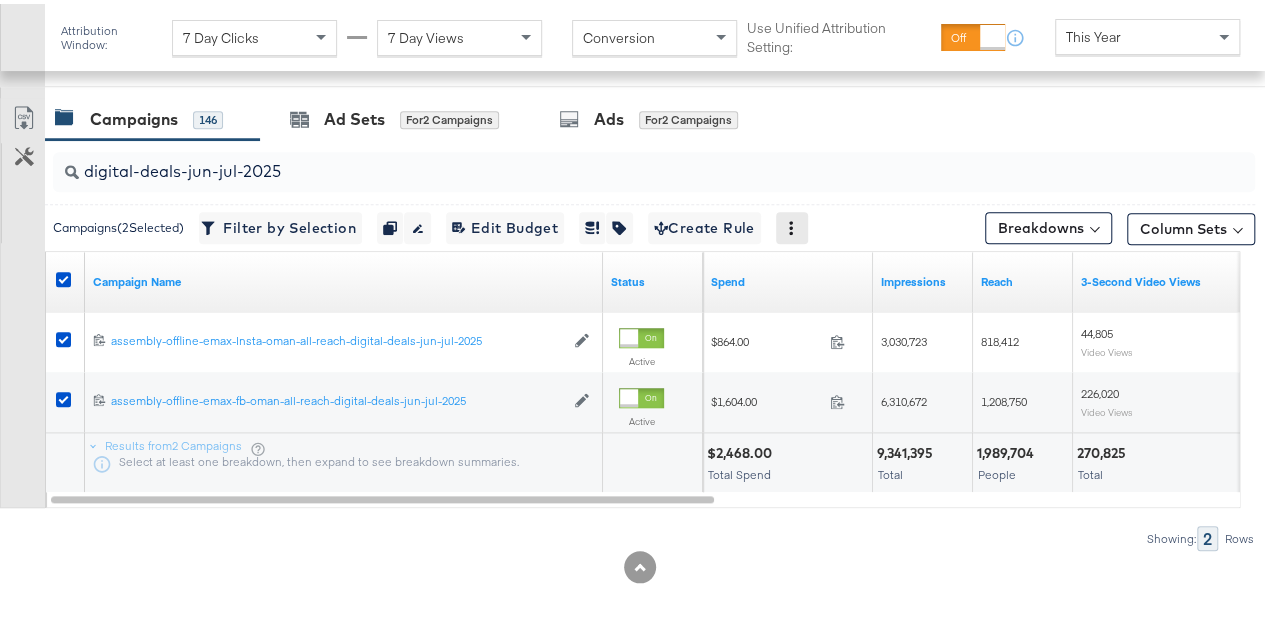 click 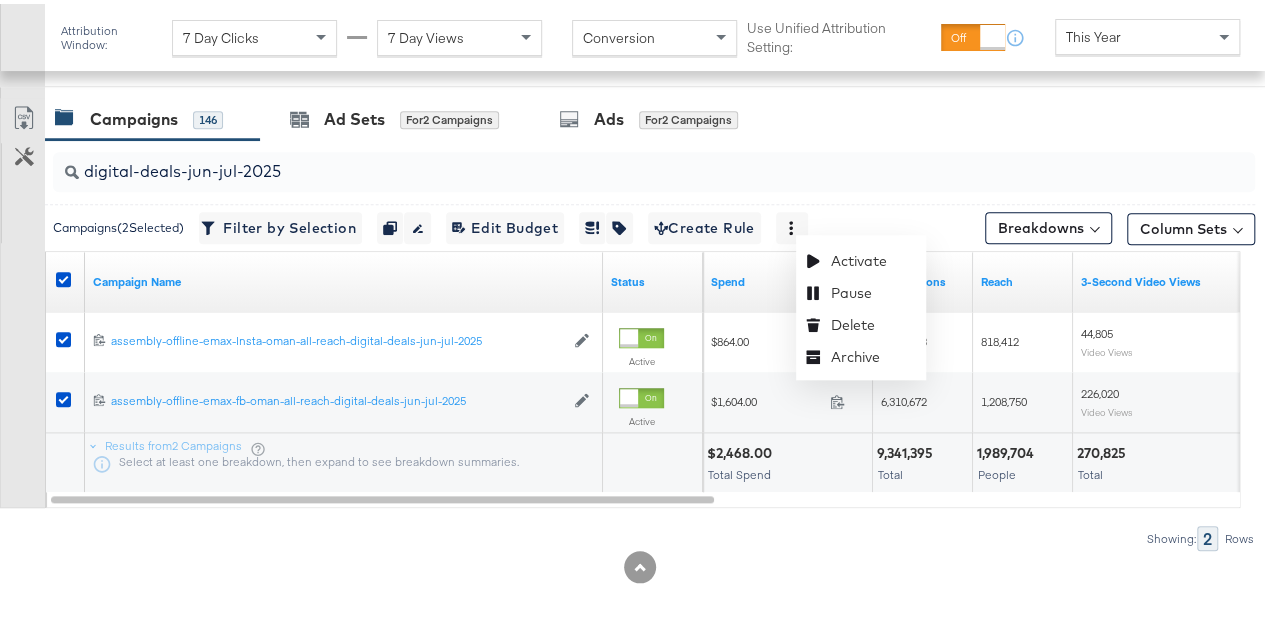 click on "digital-deals-jun-jul-2025" at bounding box center [614, 159] 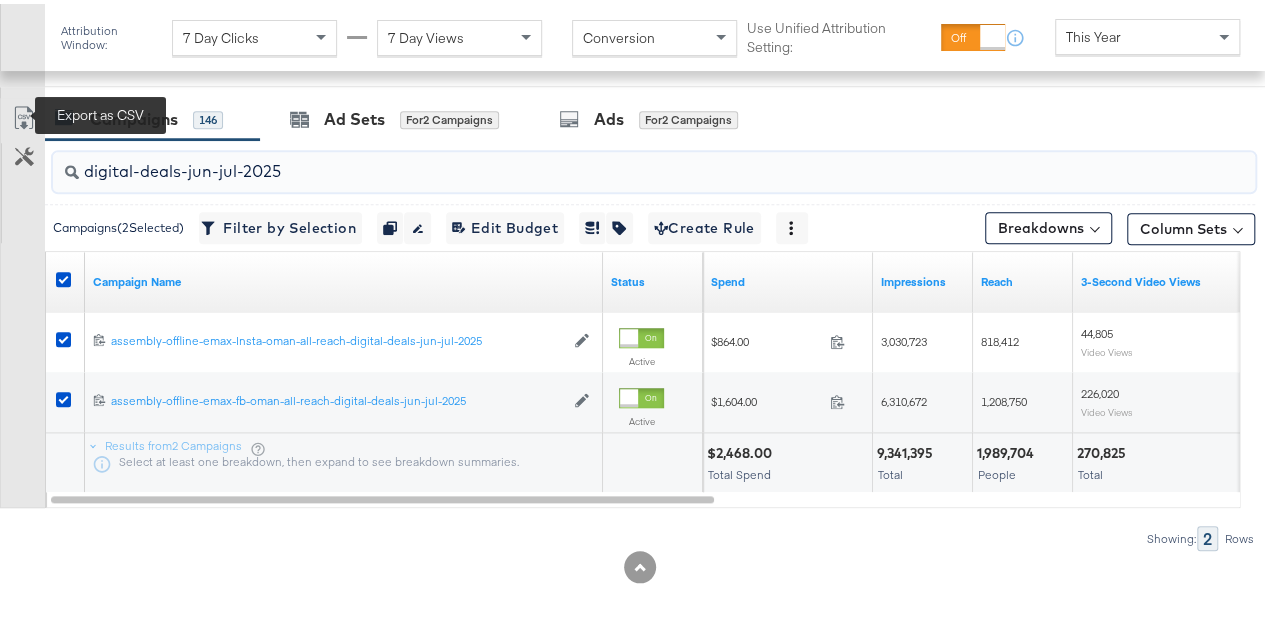 click 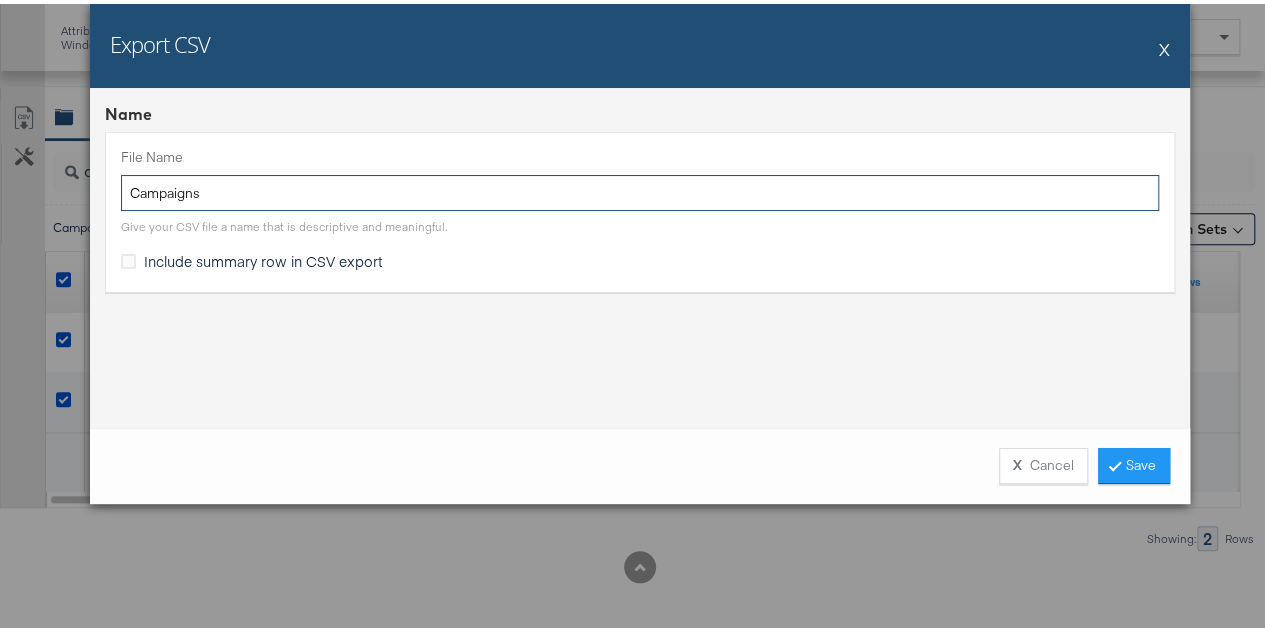 click on "Campaigns" at bounding box center [640, 189] 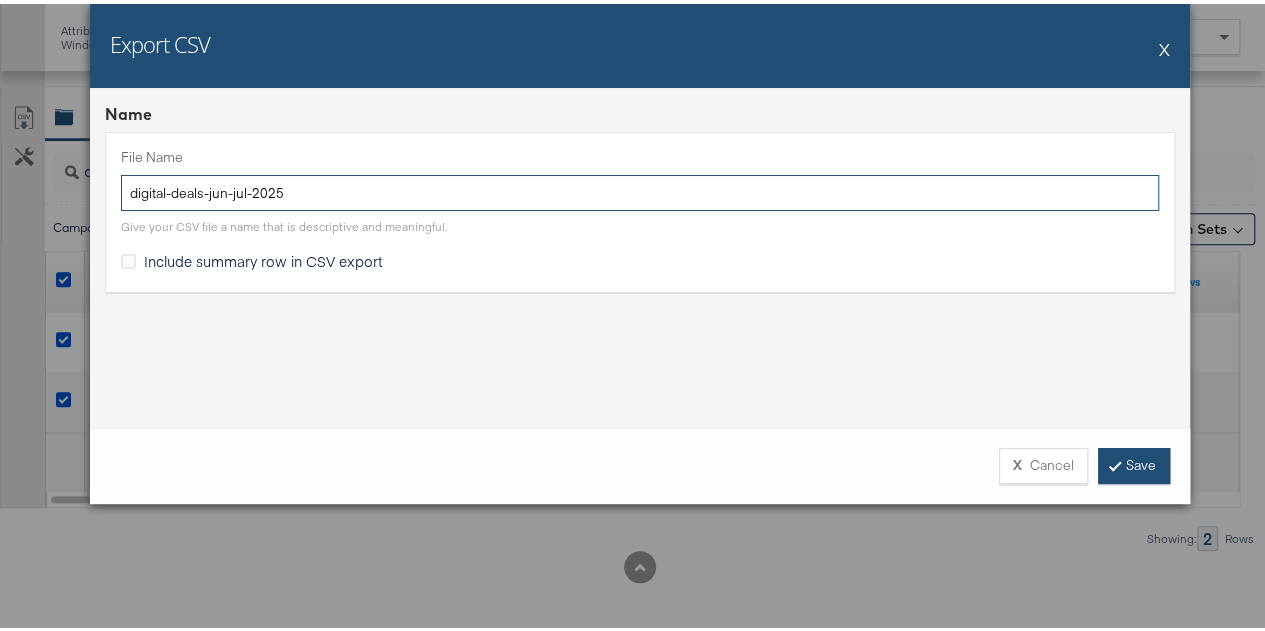 type on "digital-deals-jun-jul-2025" 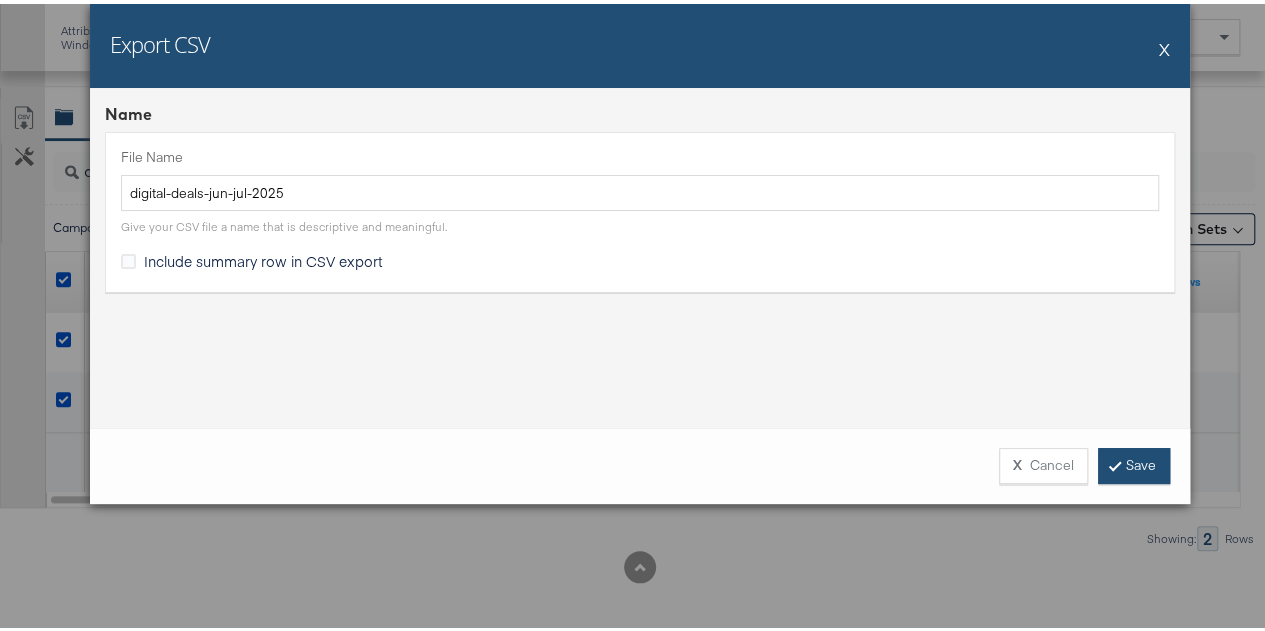 click on "Save" at bounding box center [1134, 462] 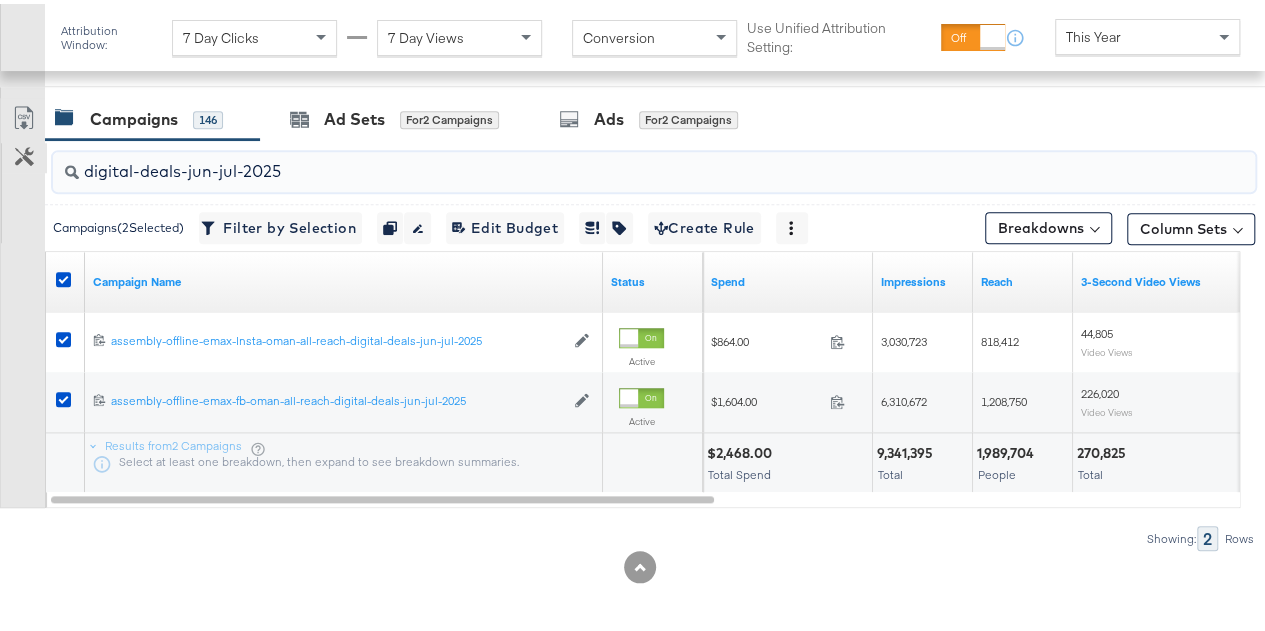 drag, startPoint x: 302, startPoint y: 167, endPoint x: 40, endPoint y: 147, distance: 262.76224 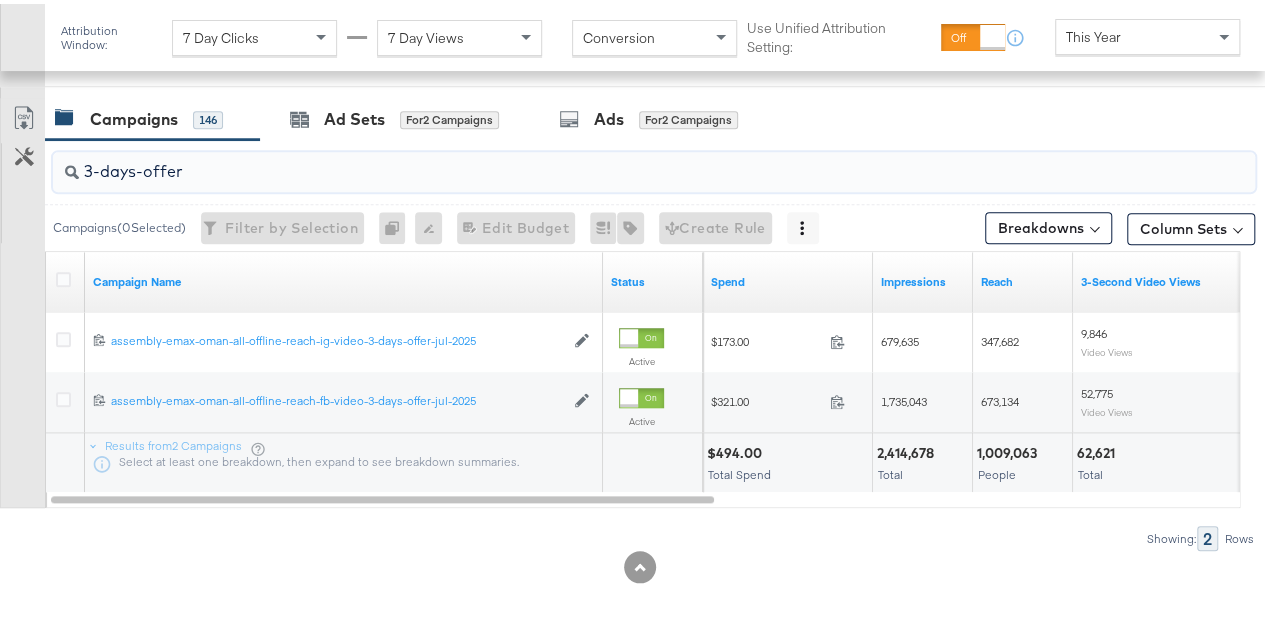 type on "3-days-offer" 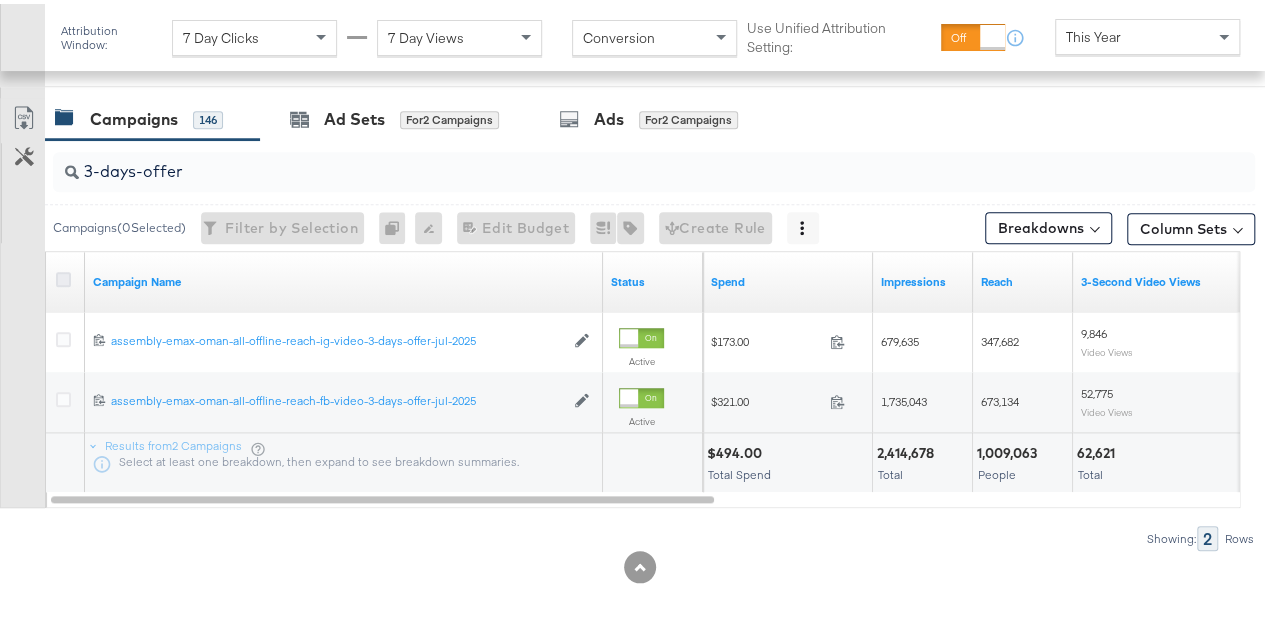 click at bounding box center (63, 275) 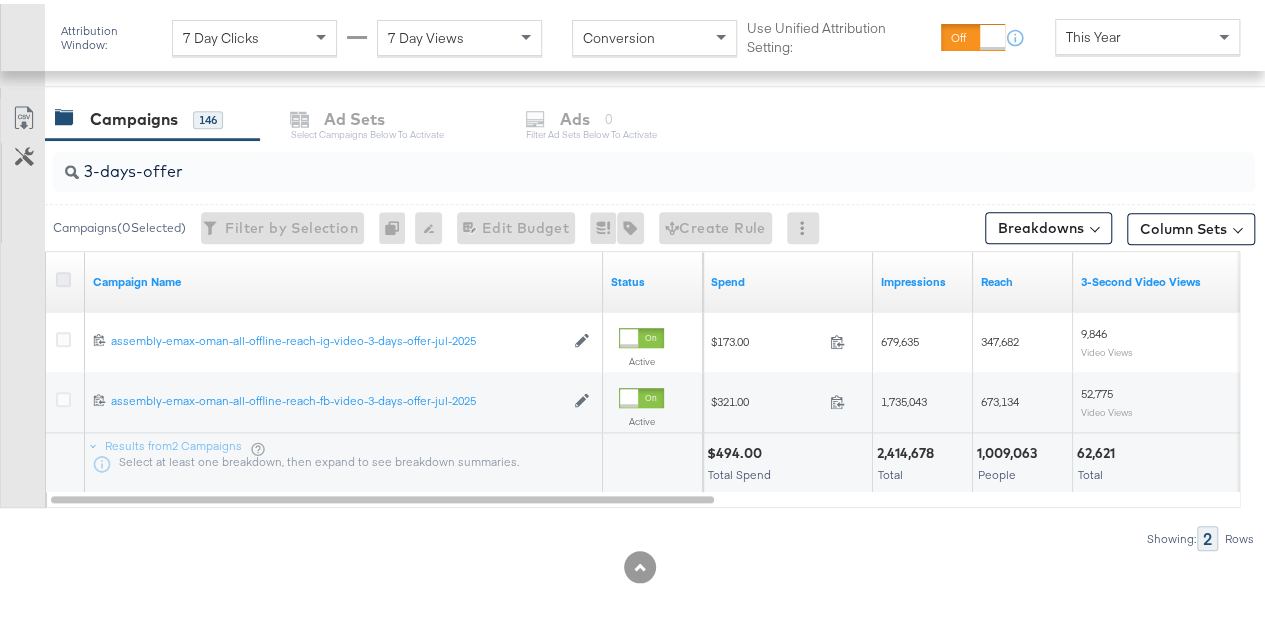 click at bounding box center [63, 275] 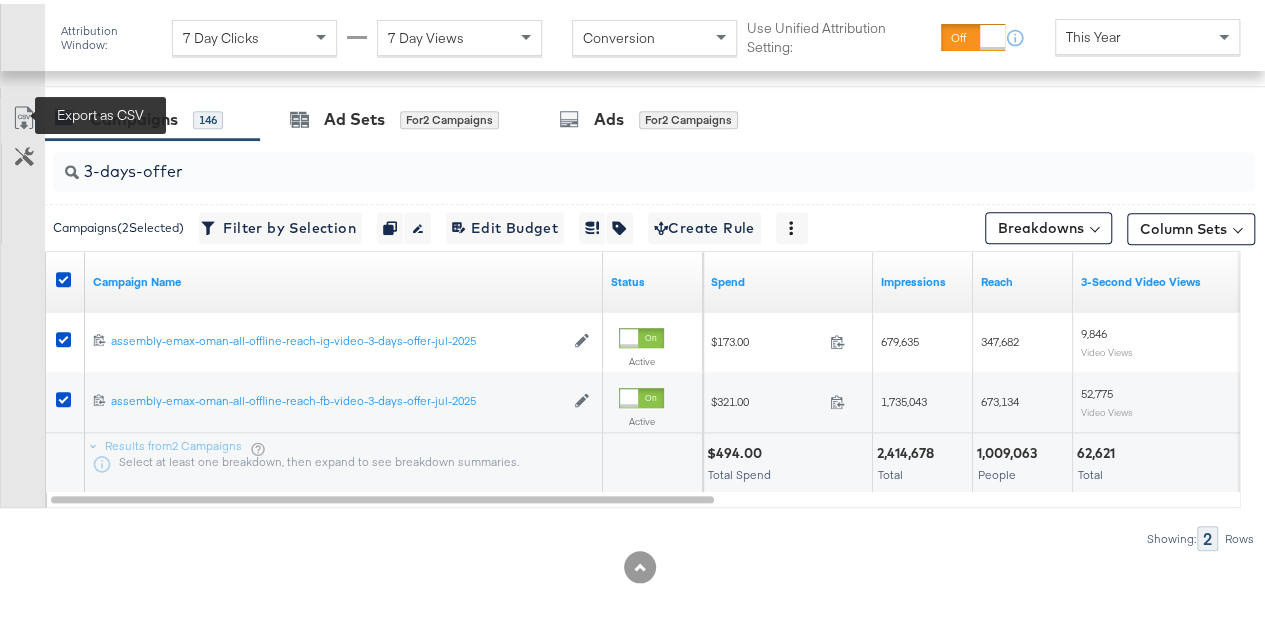 click 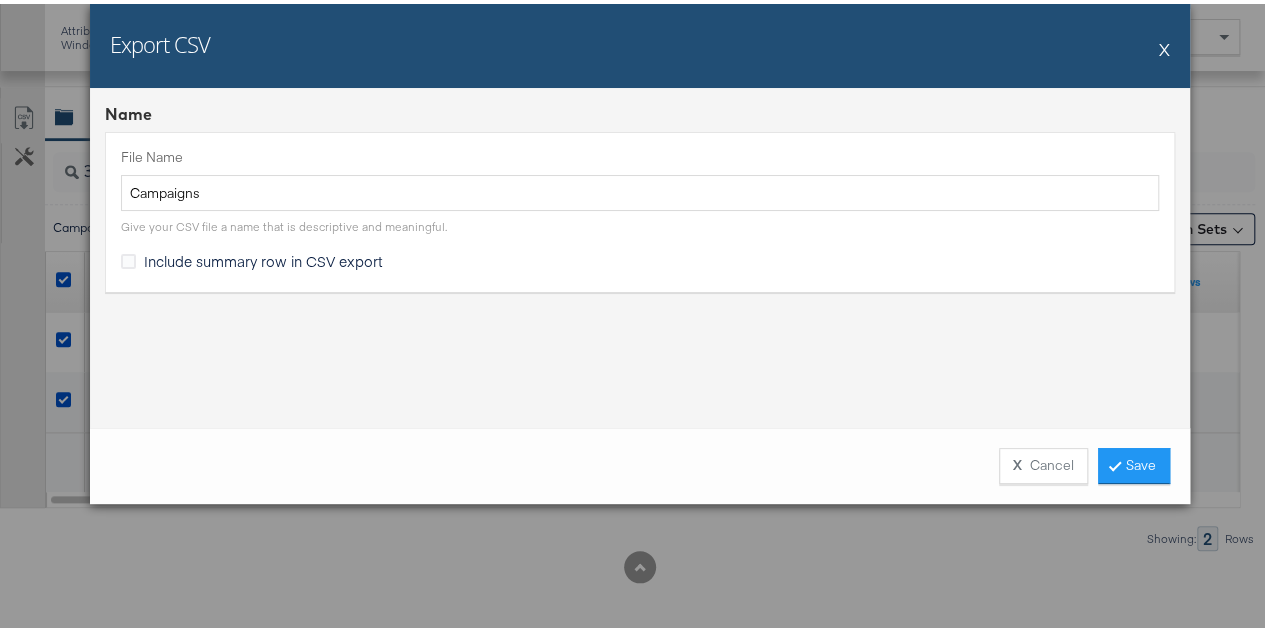 click on "Give your CSV file a name that is descriptive and meaningful." at bounding box center (640, 219) 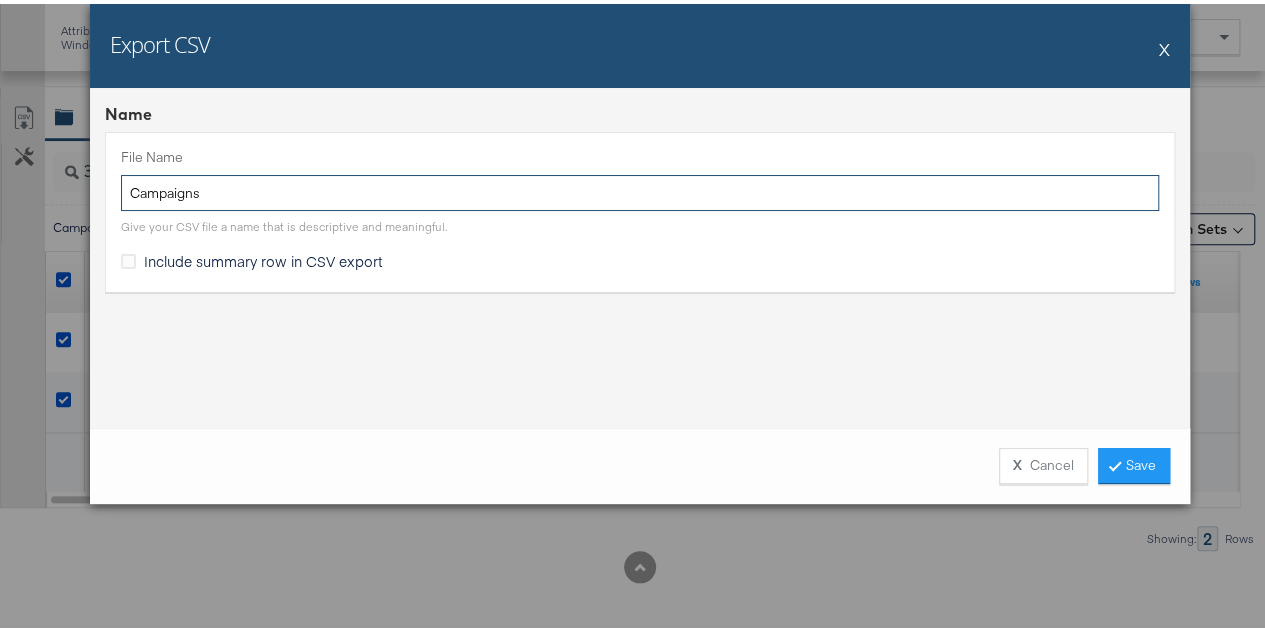 click on "Campaigns" at bounding box center [640, 189] 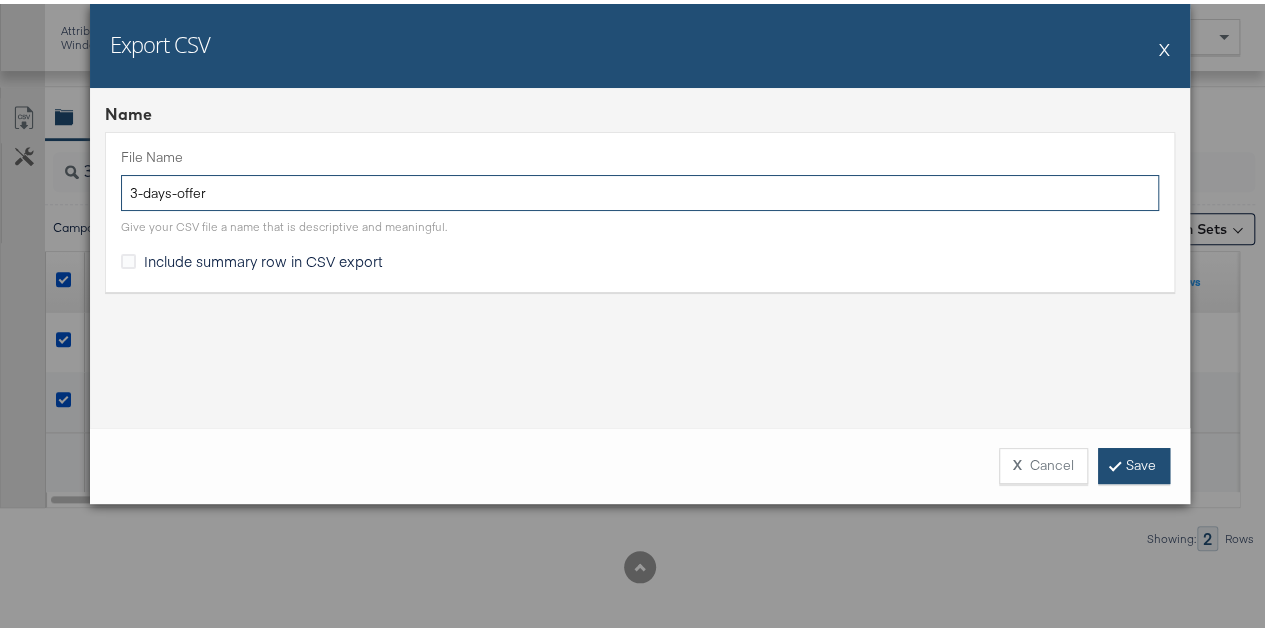 type on "3-days-offer" 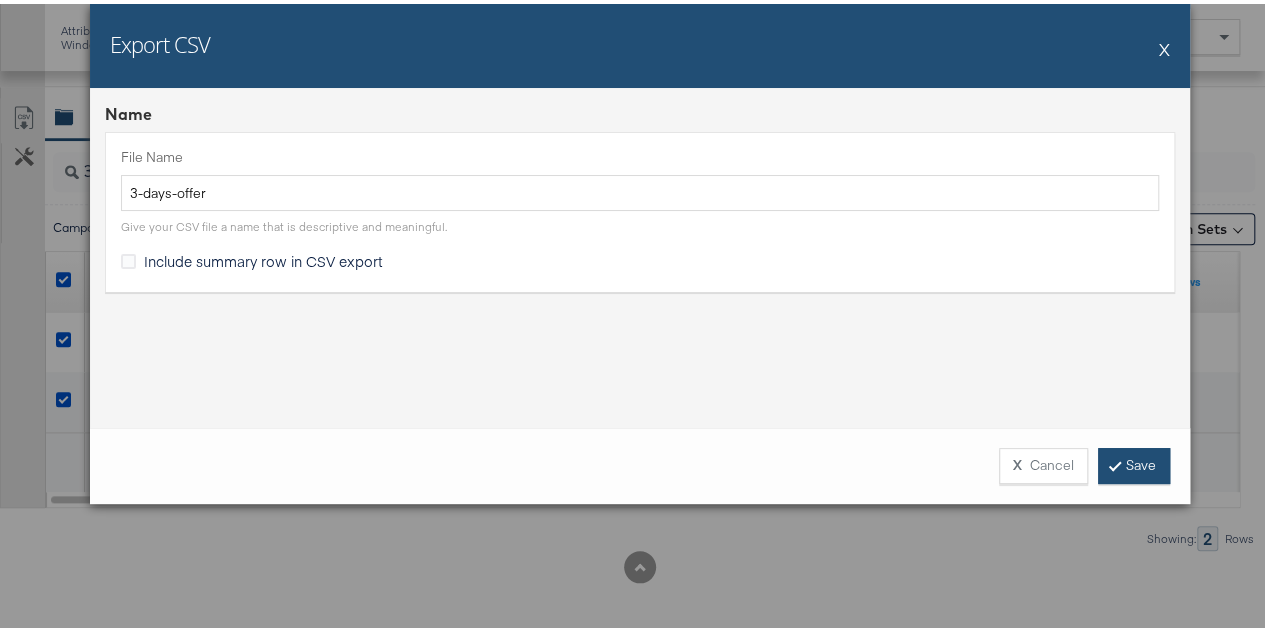 click on "Save" at bounding box center (1134, 462) 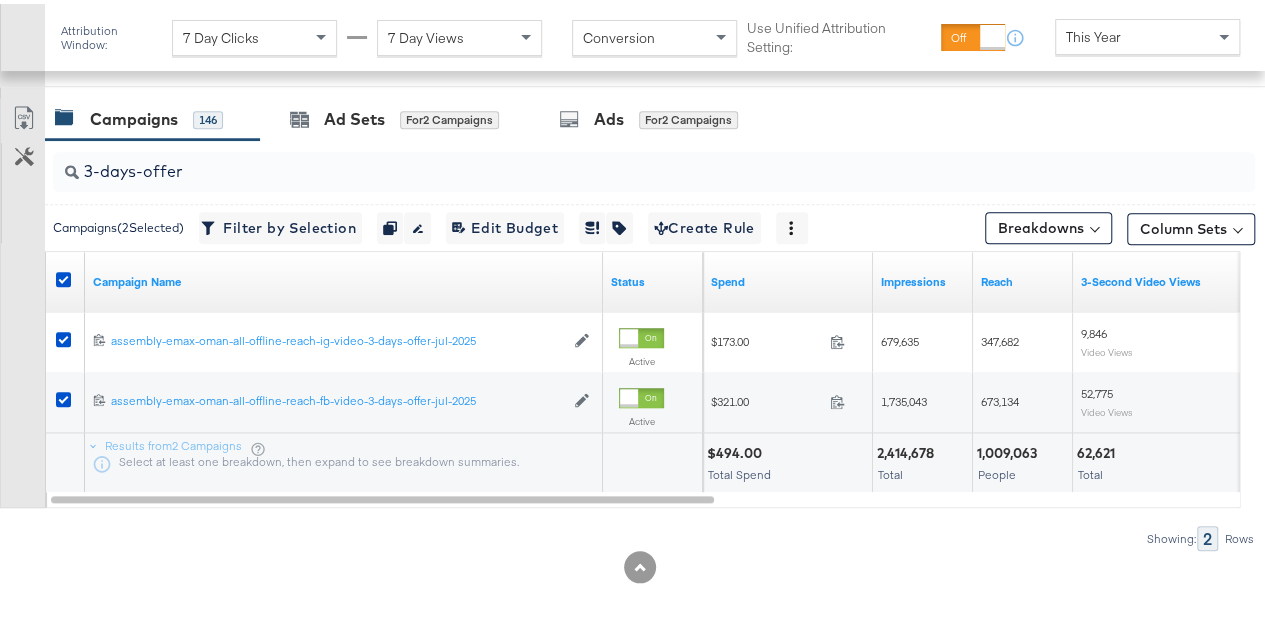 click on "3-days-offer" at bounding box center [614, 159] 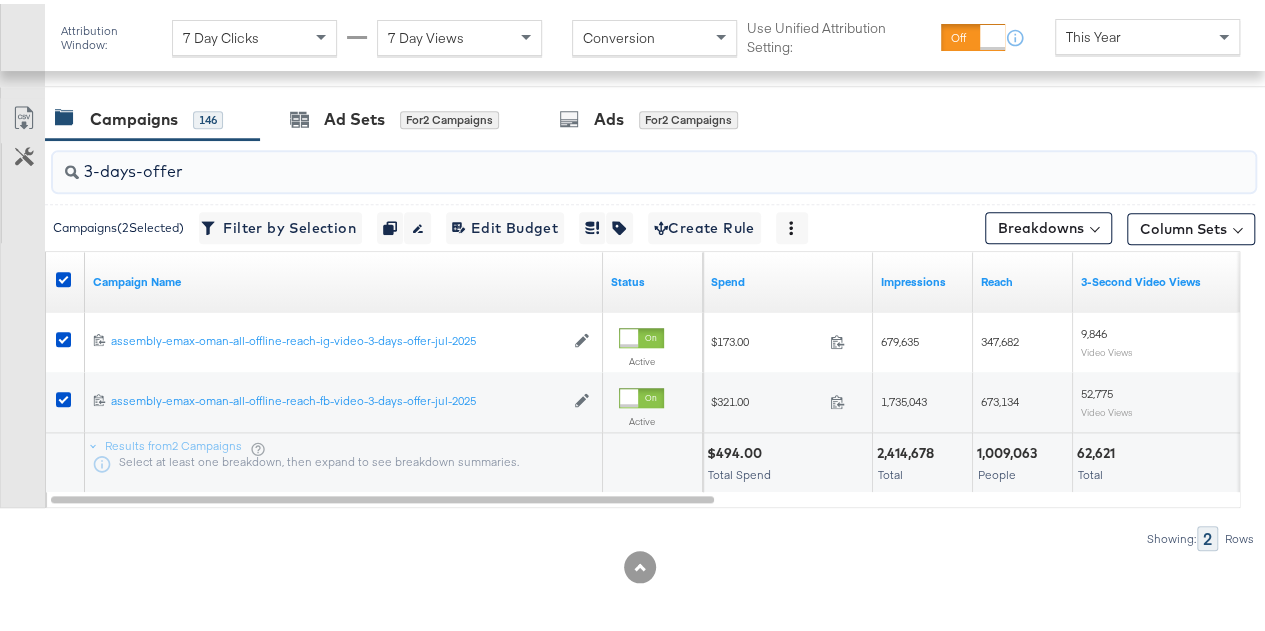click on "3-days-offer" at bounding box center (614, 159) 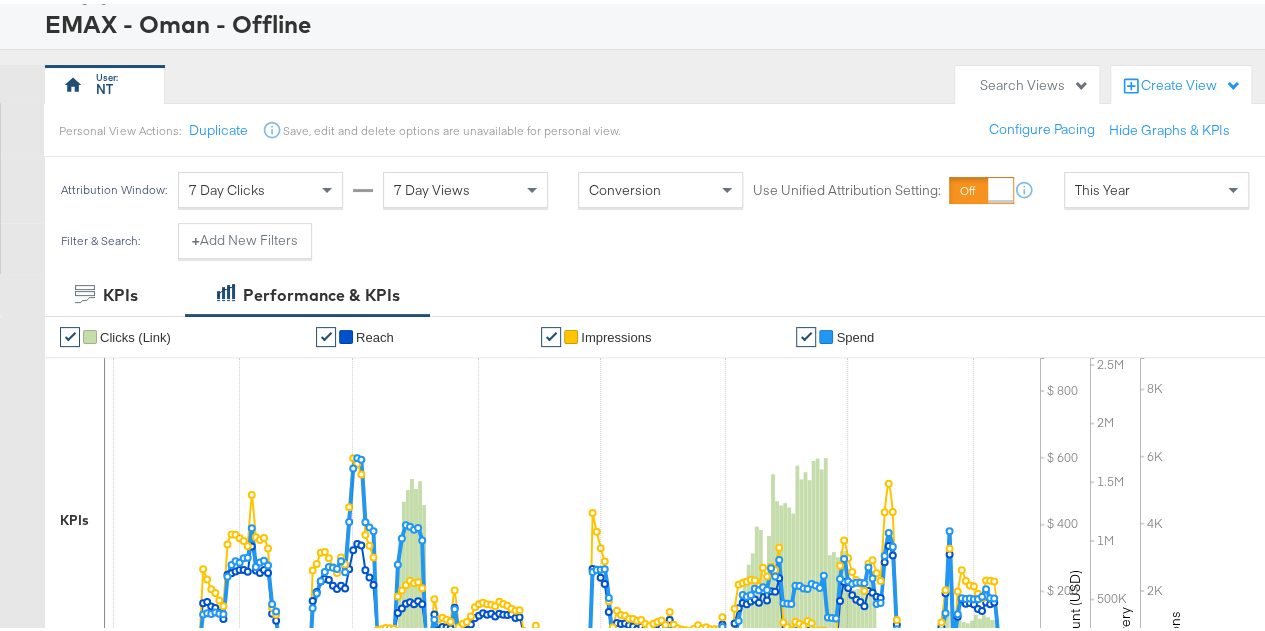 scroll, scrollTop: 0, scrollLeft: 0, axis: both 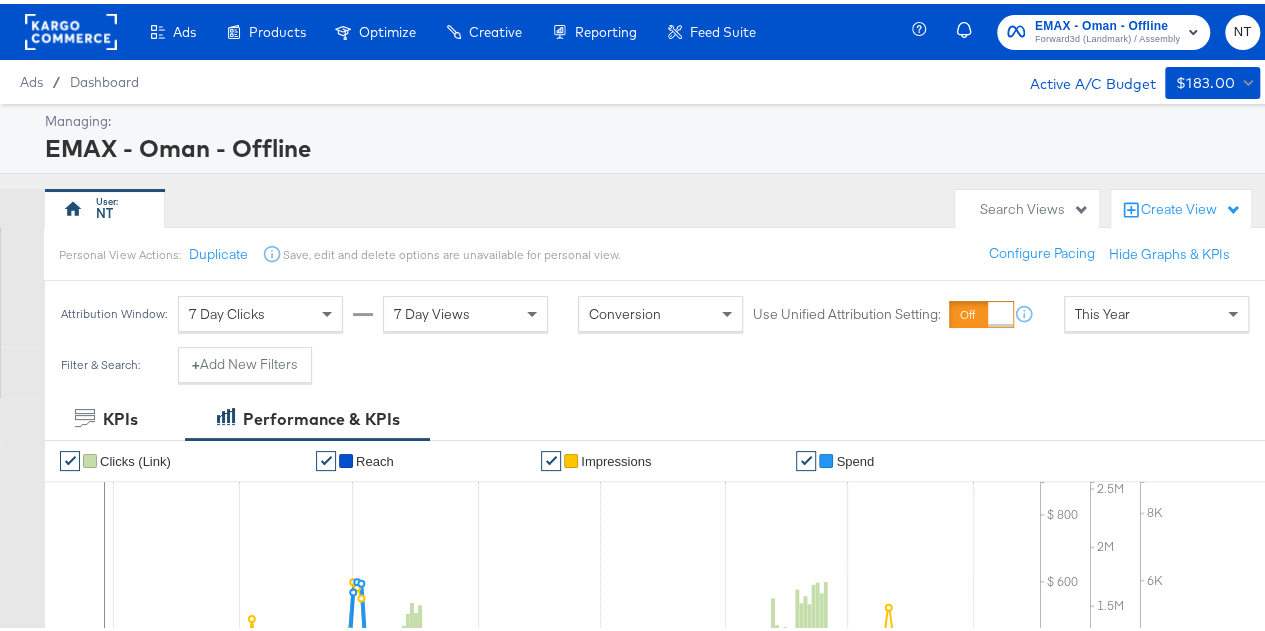 type on "assembly-emax-oman-all-prospecting-offline-traffic-meta-video-apple-Q4-activity-jul-aug-2025" 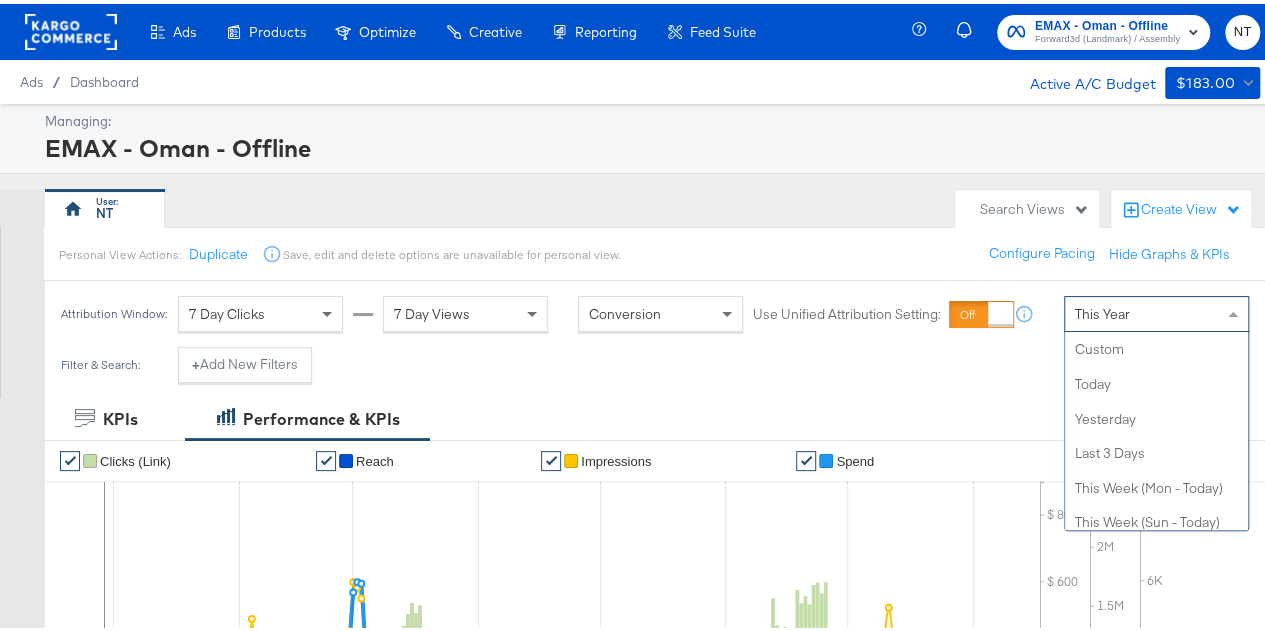 click on "This Year" at bounding box center [1156, 310] 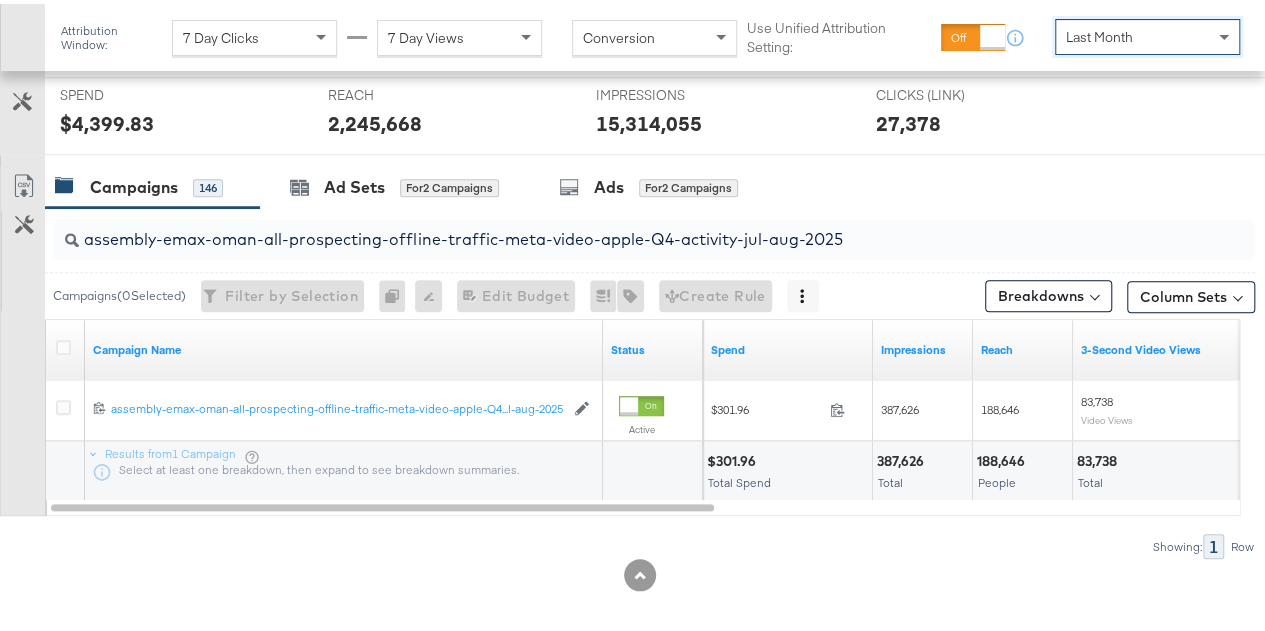 scroll, scrollTop: 763, scrollLeft: 0, axis: vertical 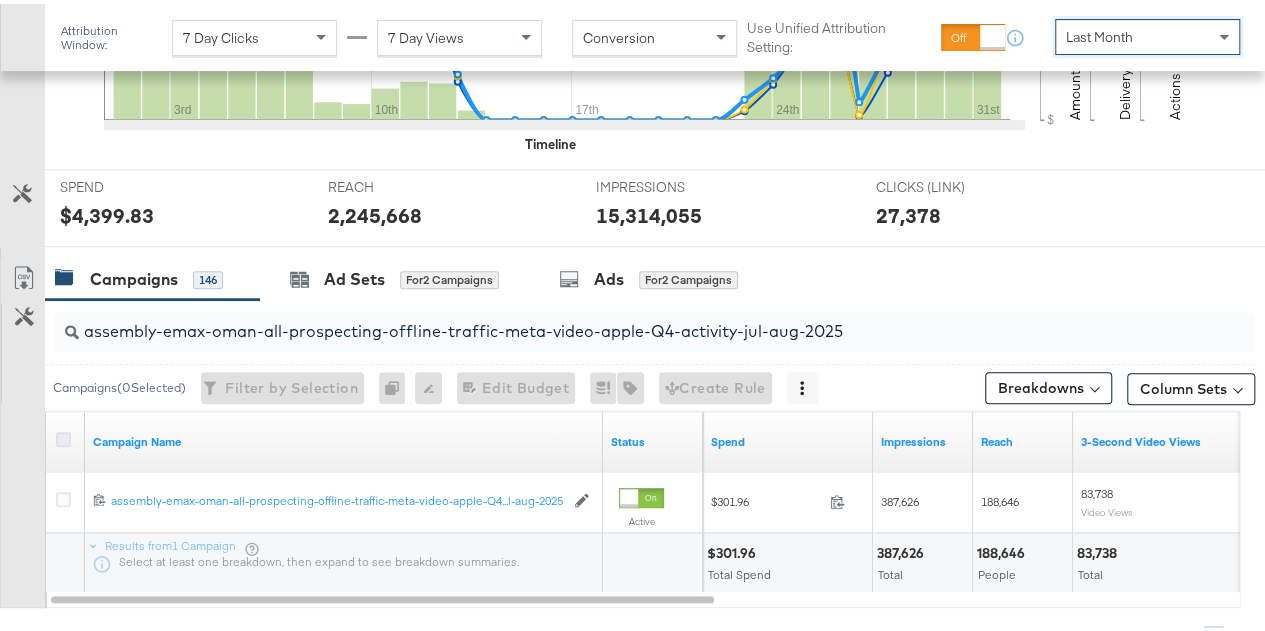 click at bounding box center (63, 435) 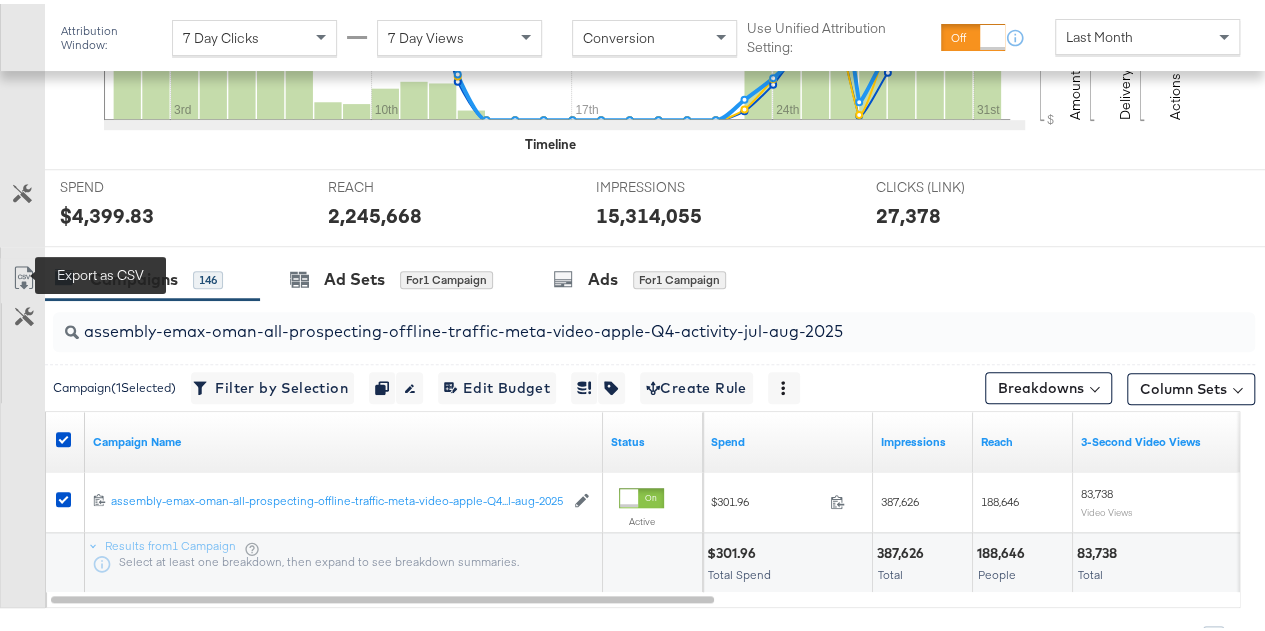 click 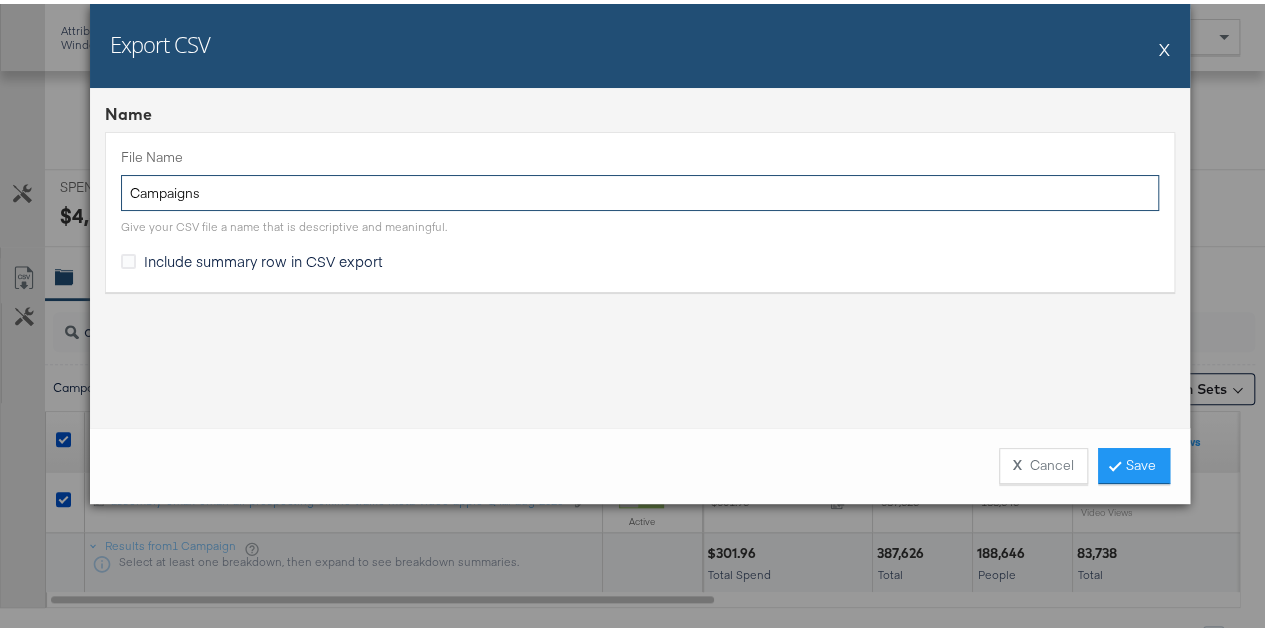 click on "Campaigns" at bounding box center (640, 189) 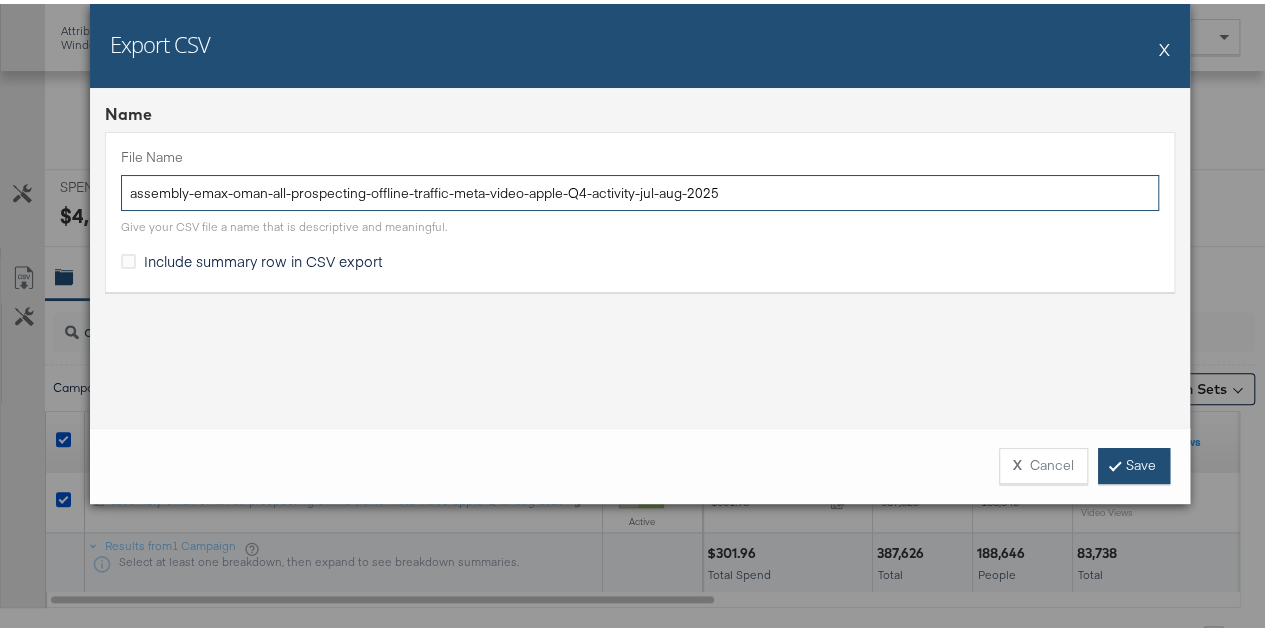 type on "assembly-emax-oman-all-prospecting-offline-traffic-meta-video-apple-Q4-activity-jul-aug-2025" 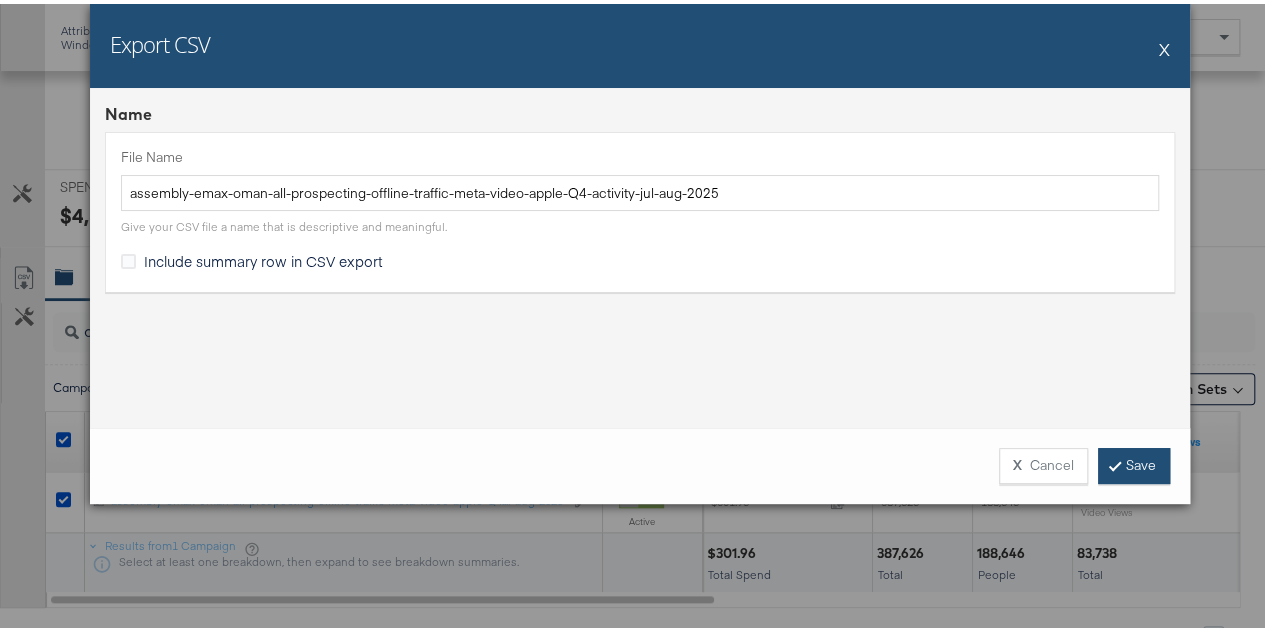 click on "Save" at bounding box center [1134, 462] 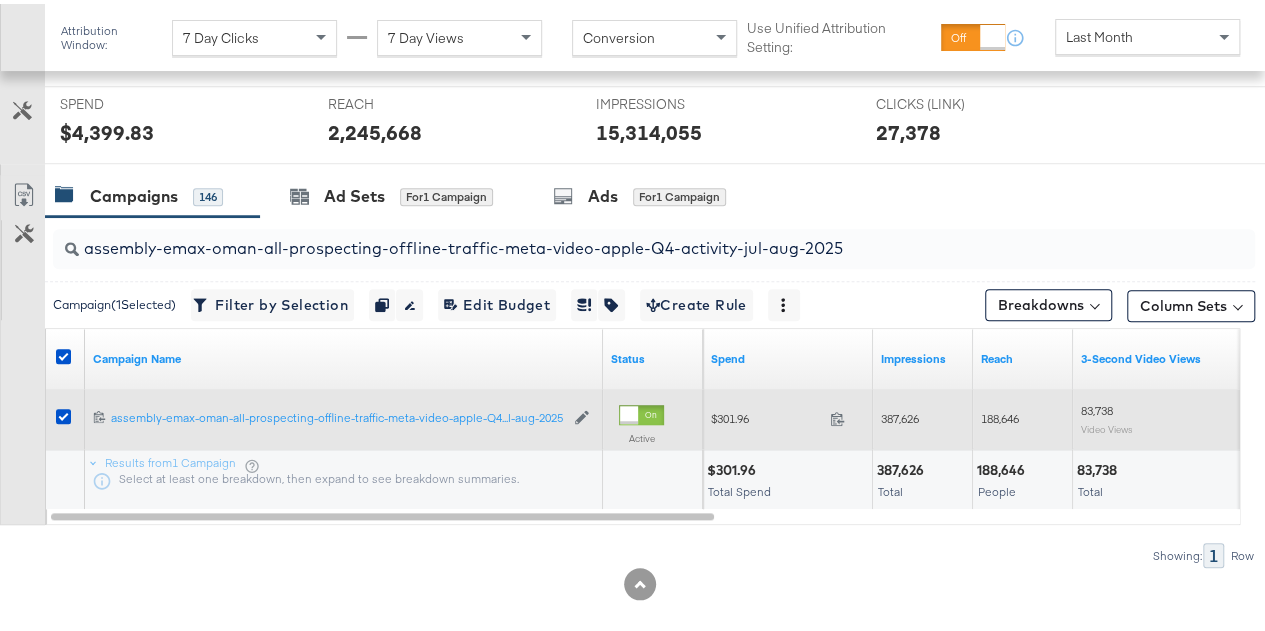 scroll, scrollTop: 763, scrollLeft: 0, axis: vertical 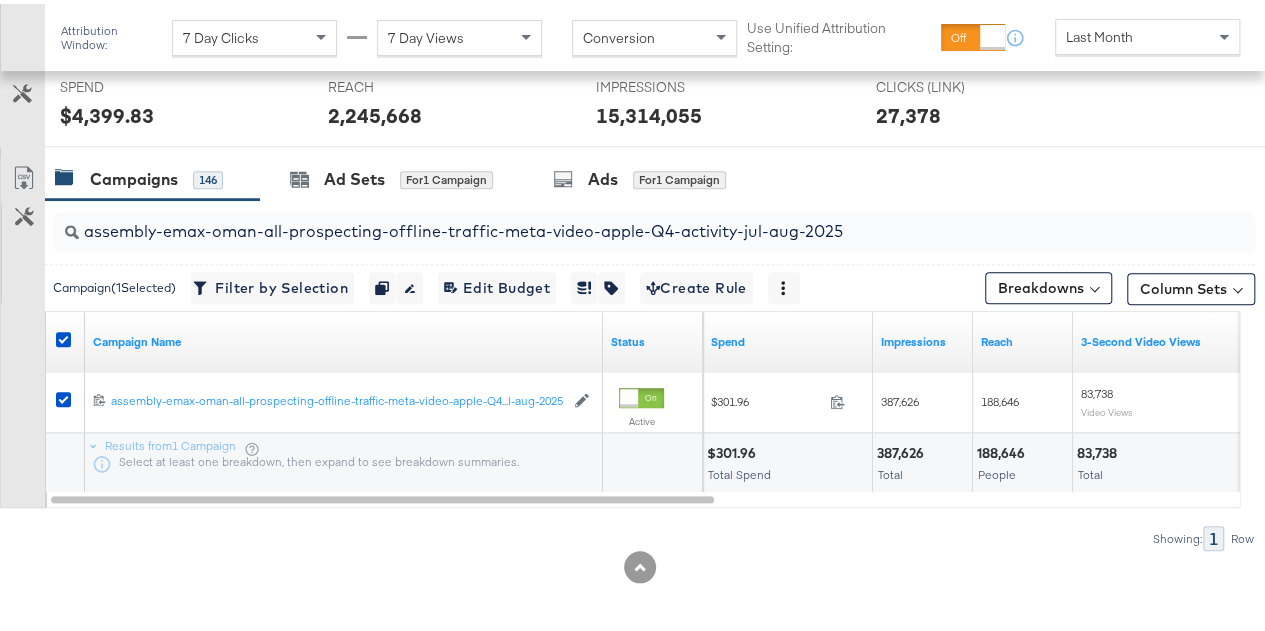 click on "assembly-emax-oman-all-prospecting-offline-traffic-meta-video-apple-Q4-activity-jul-aug-2025" at bounding box center (614, 219) 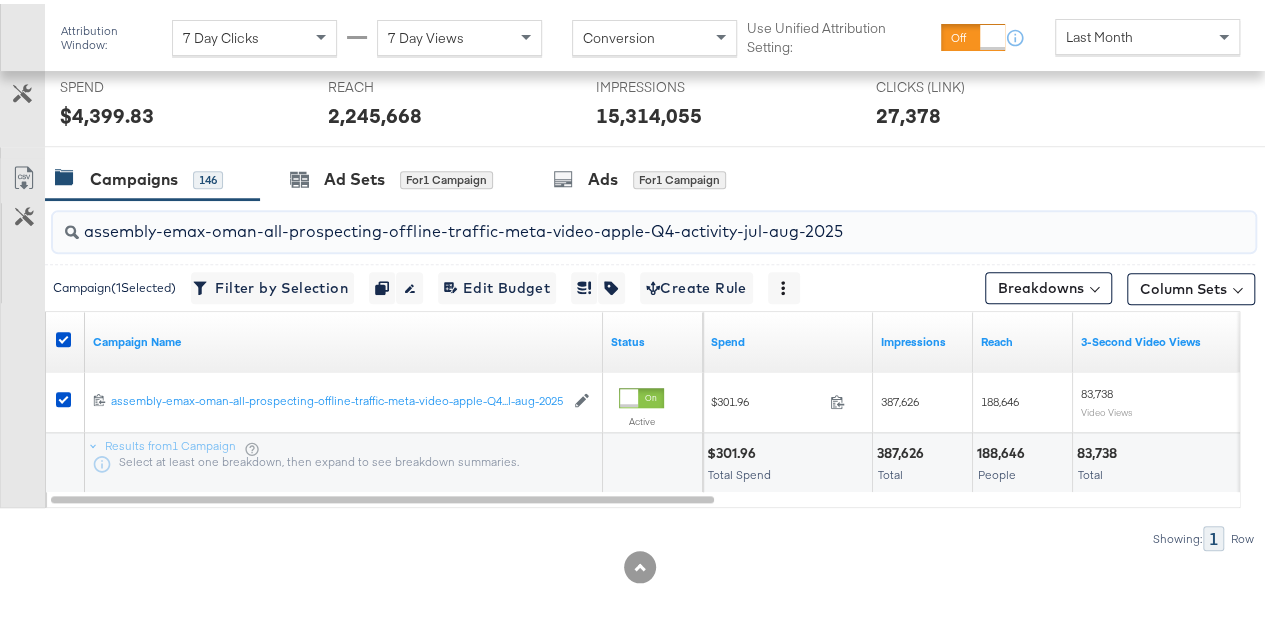 paste on "back-to-school" 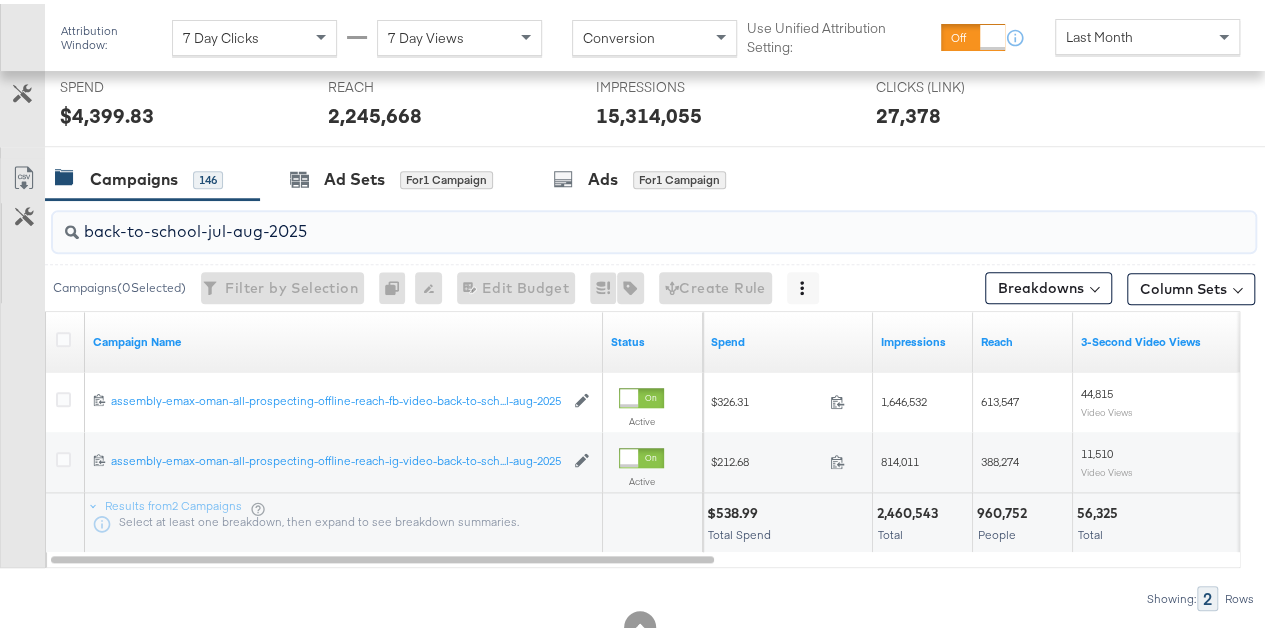 type on "back-to-school-jul-aug-2025" 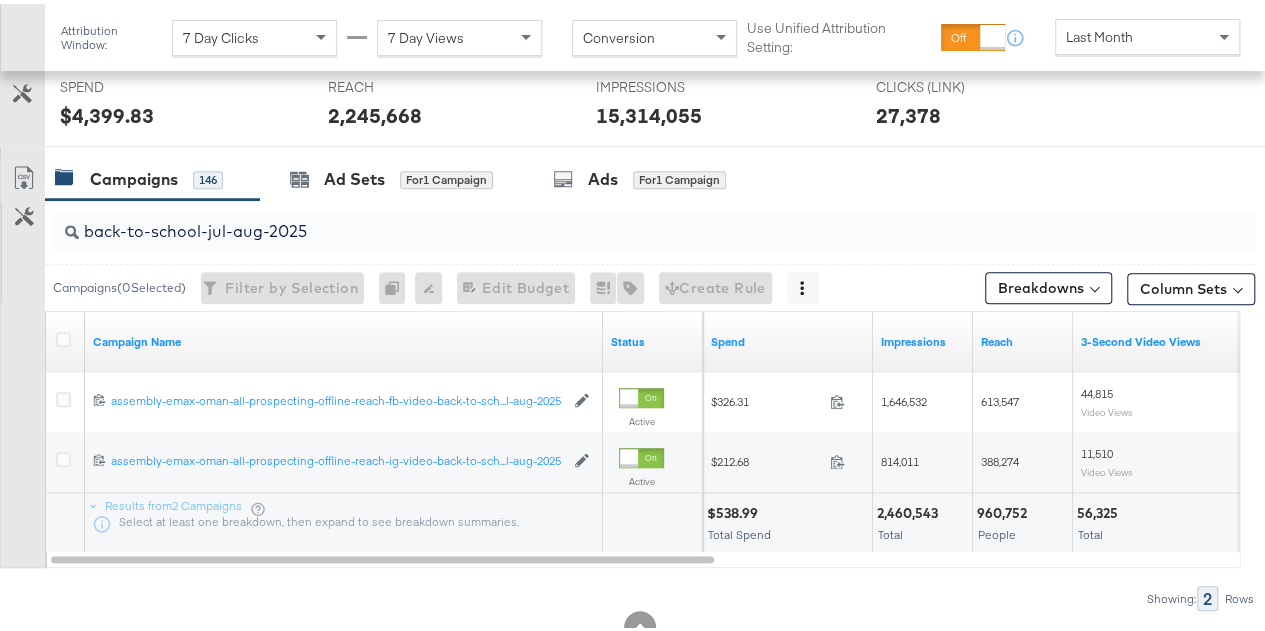 click on "Customize KPIs Export as CSV" at bounding box center (22, 359) 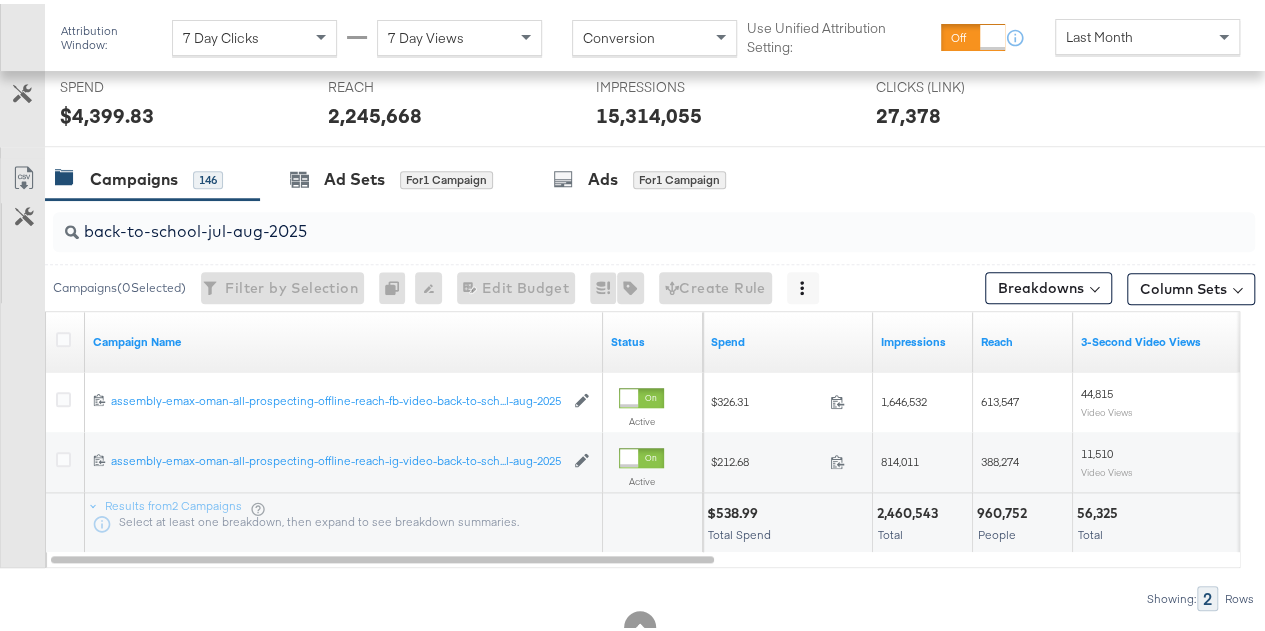 click at bounding box center (66, 338) 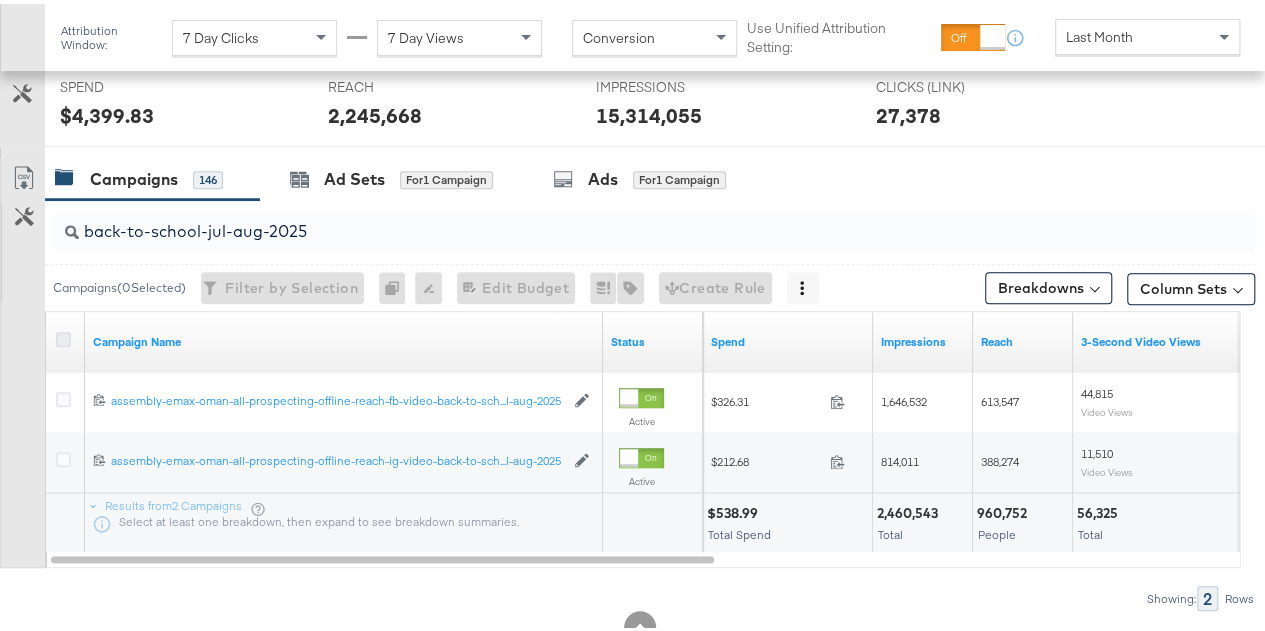 click at bounding box center (63, 335) 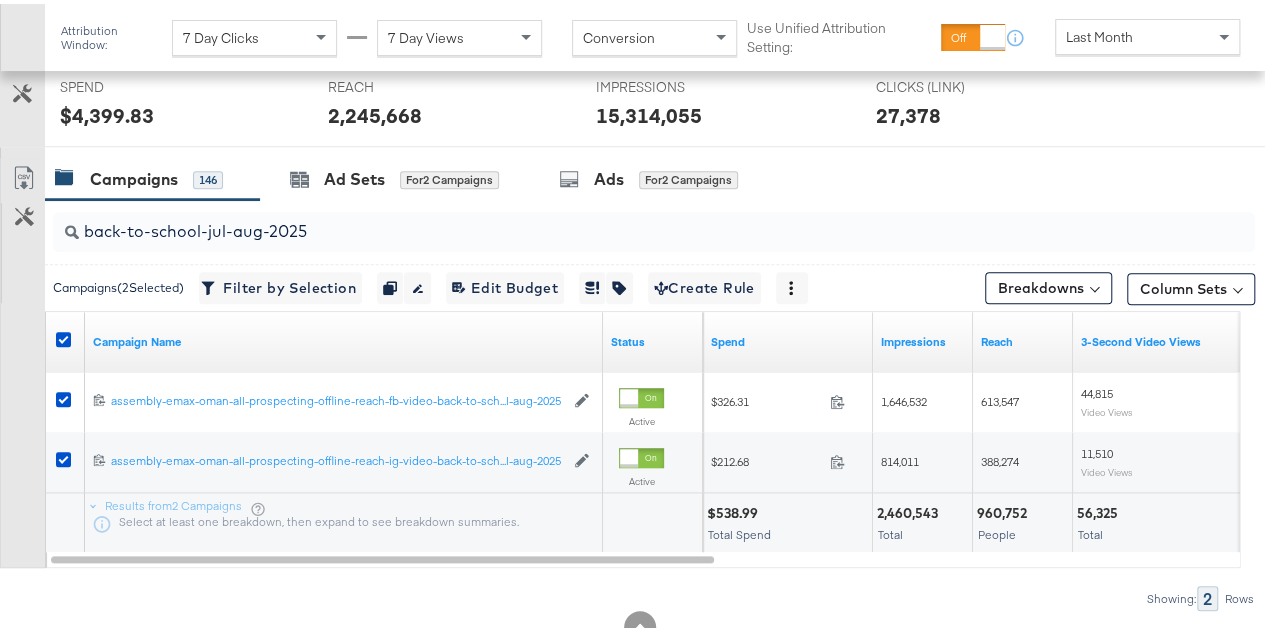 click 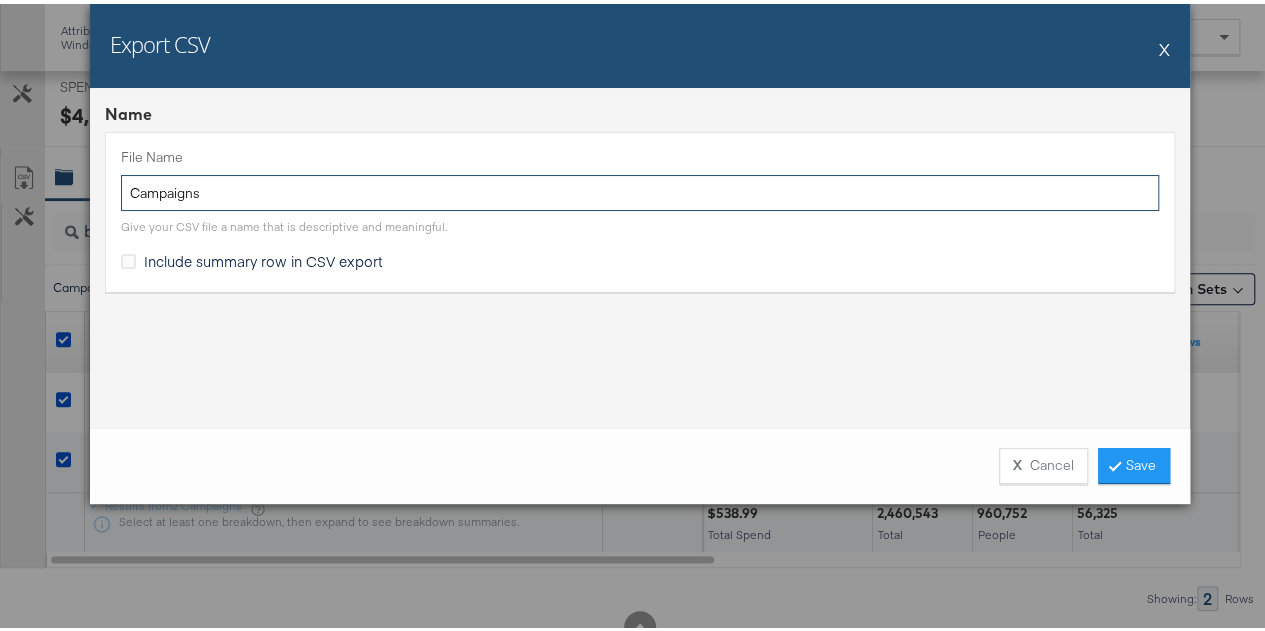 click on "Campaigns" at bounding box center (640, 189) 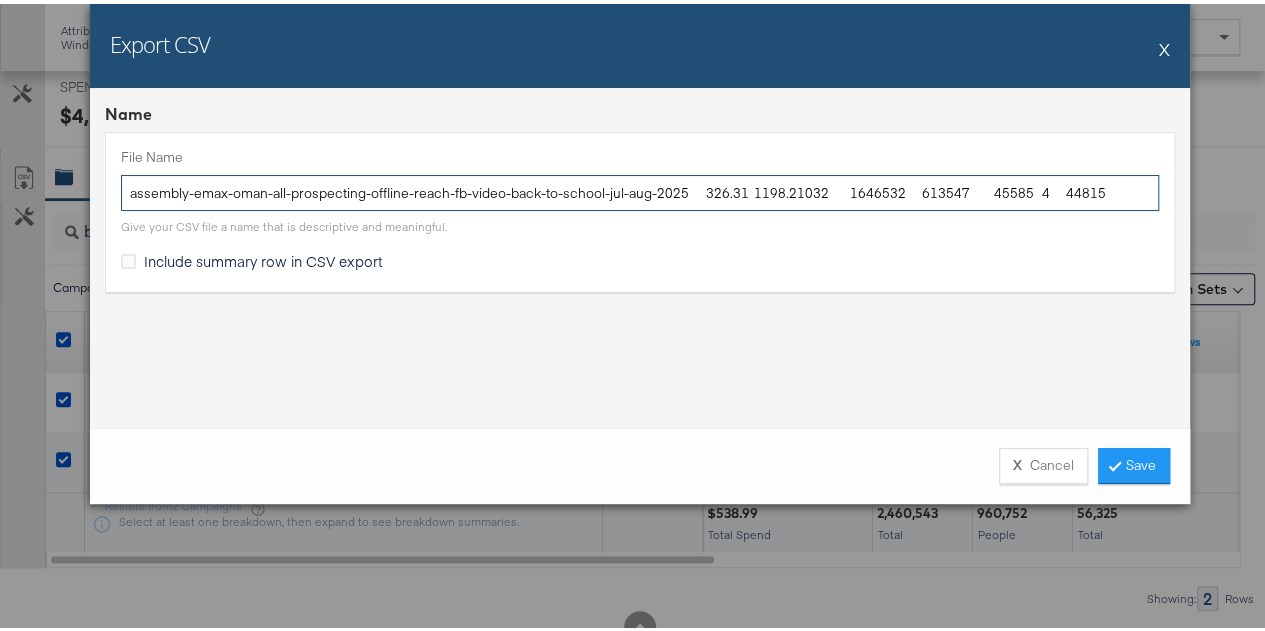 scroll, scrollTop: 0, scrollLeft: 195, axis: horizontal 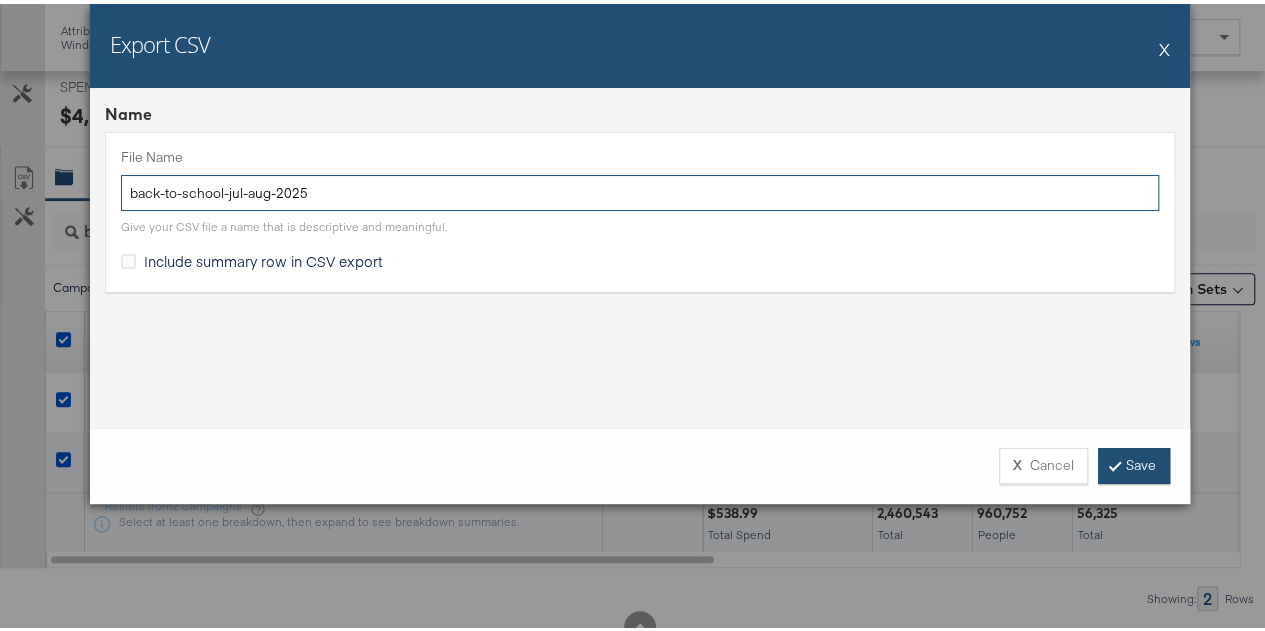 type on "back-to-school-jul-aug-2025" 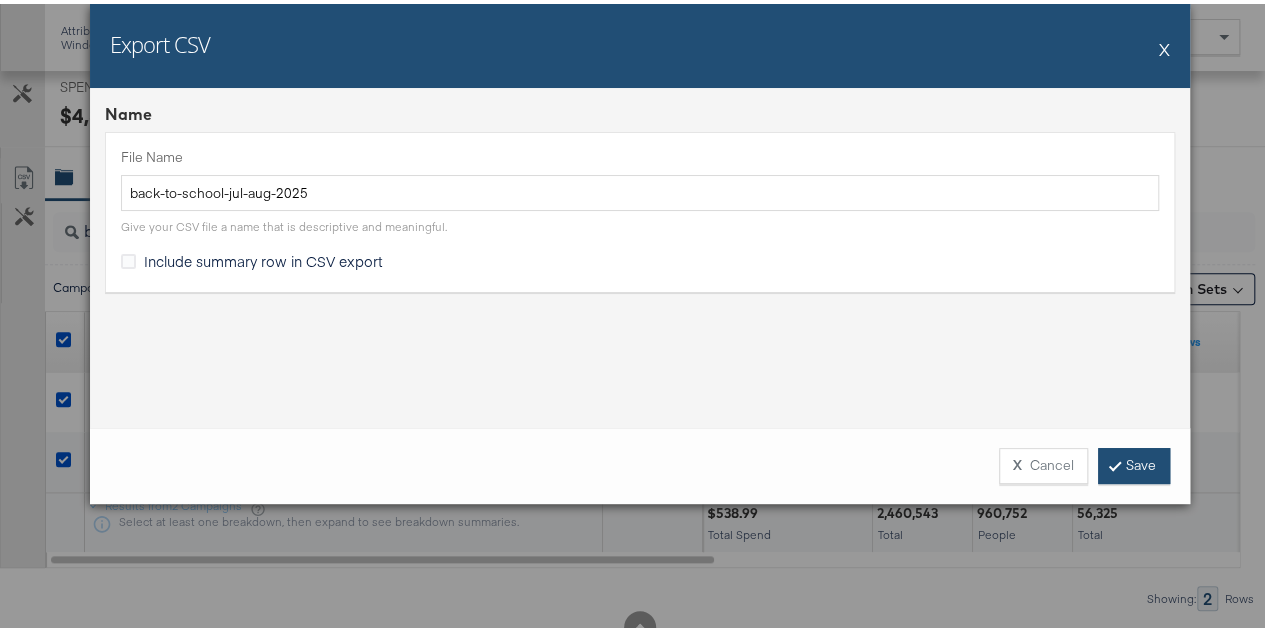 click on "Save" at bounding box center (1134, 462) 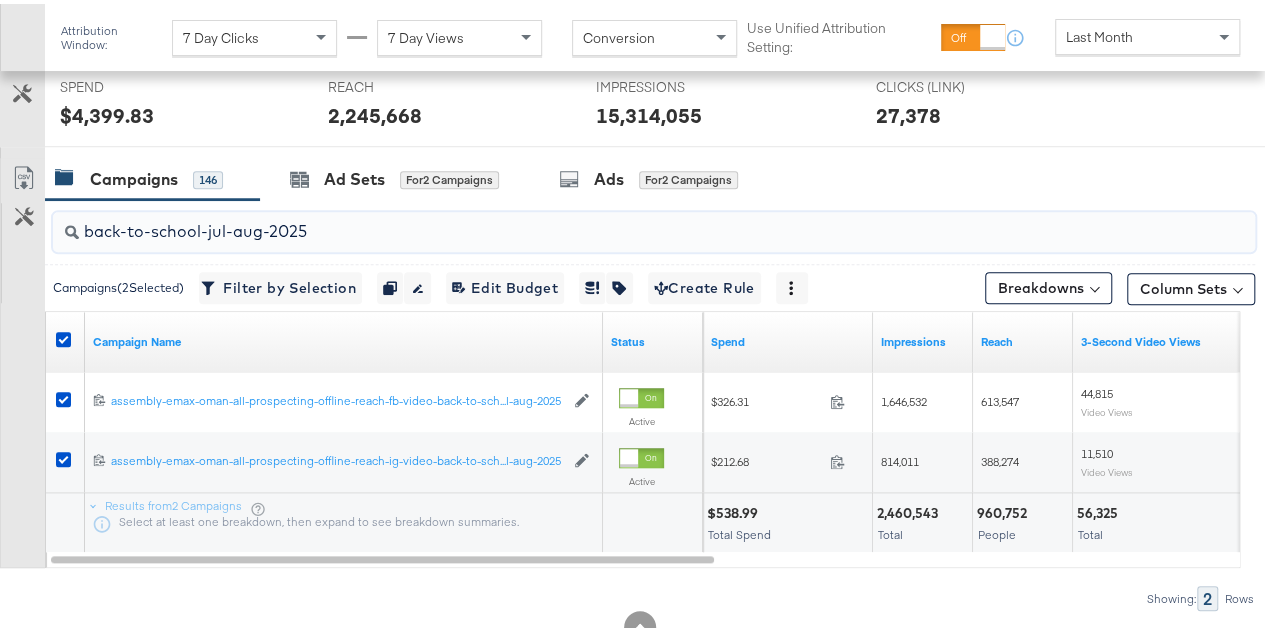 click on "back-to-school-jul-aug-2025" at bounding box center (614, 219) 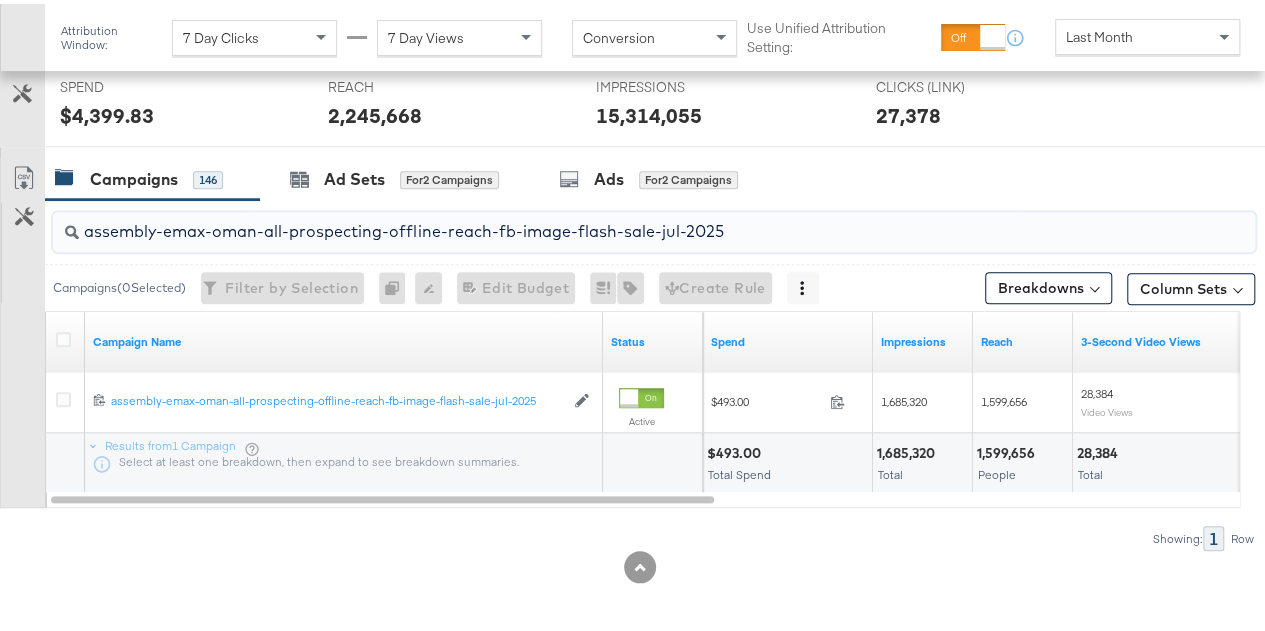 type on "assembly-emax-oman-all-prospecting-offline-reach-fb-image-flash-sale-jul-2025" 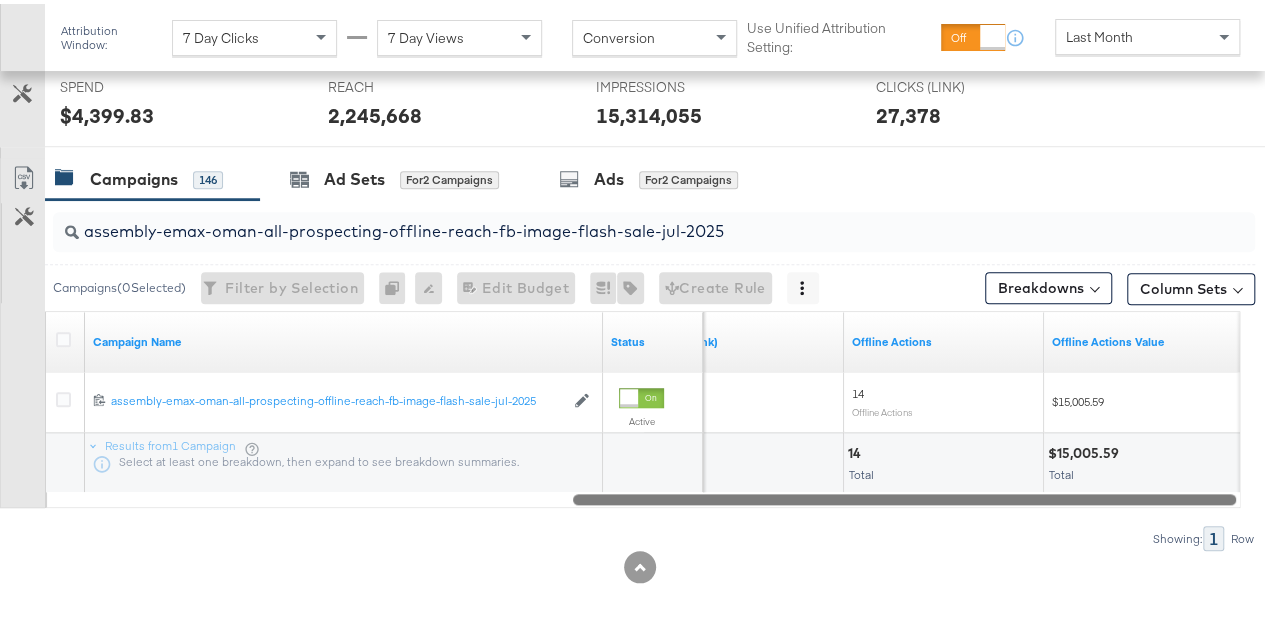 drag, startPoint x: 705, startPoint y: 488, endPoint x: 1225, endPoint y: 495, distance: 520.0471 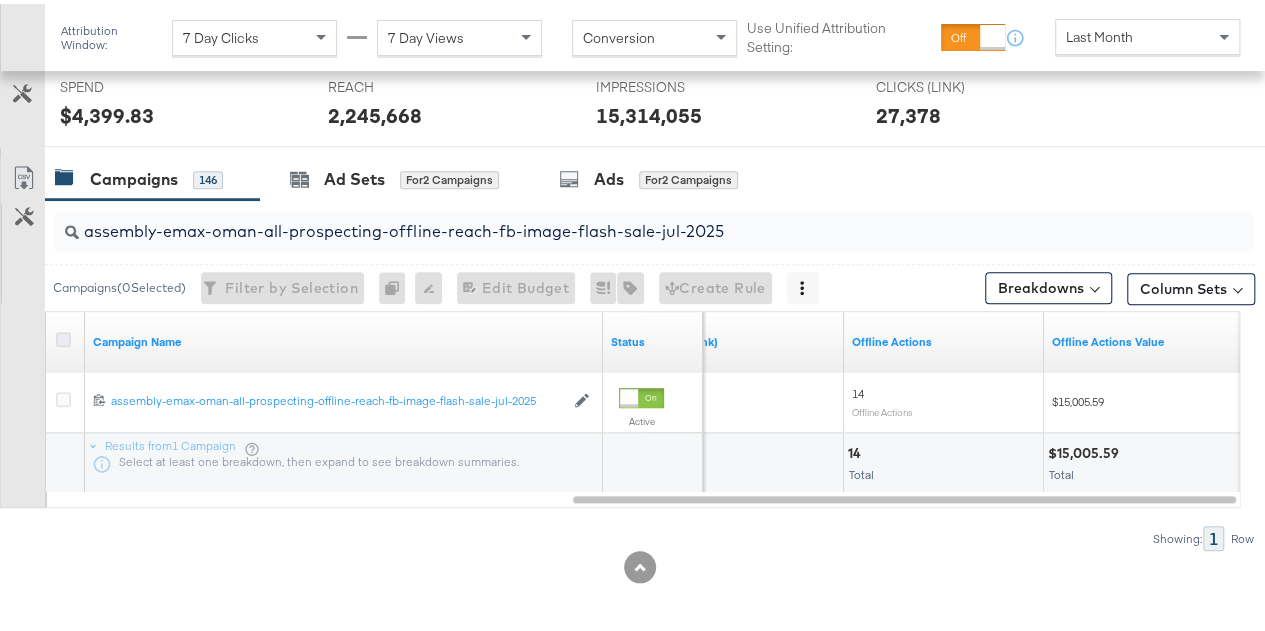 click at bounding box center (63, 335) 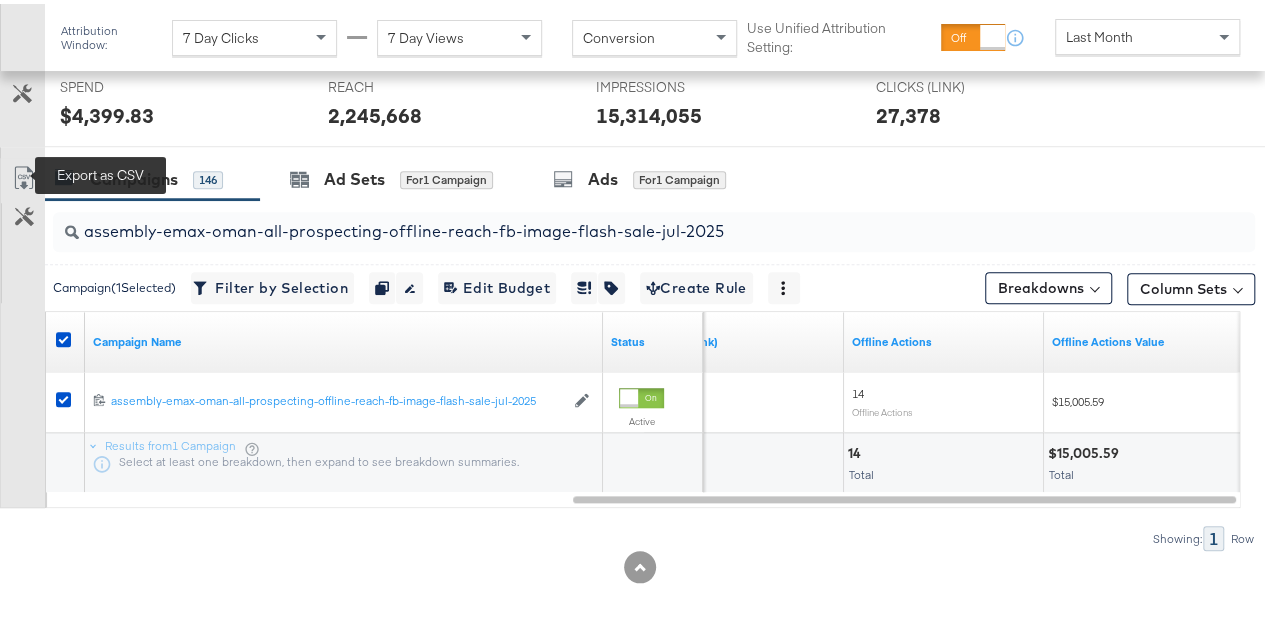 click 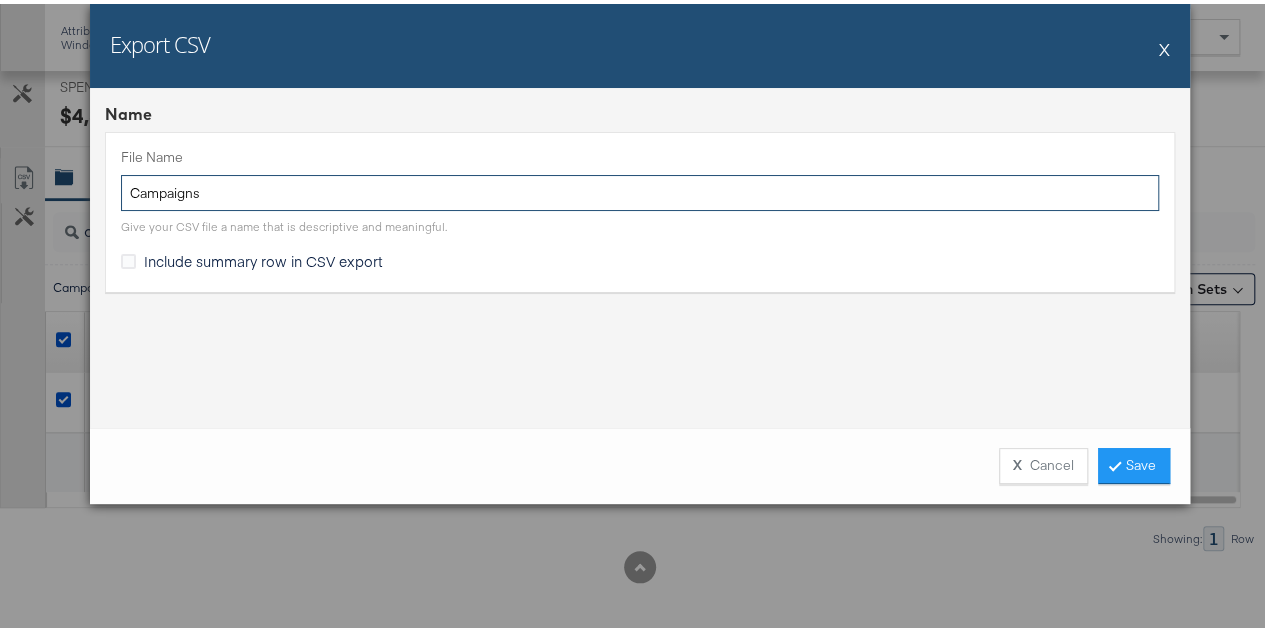 click on "Campaigns" at bounding box center [640, 189] 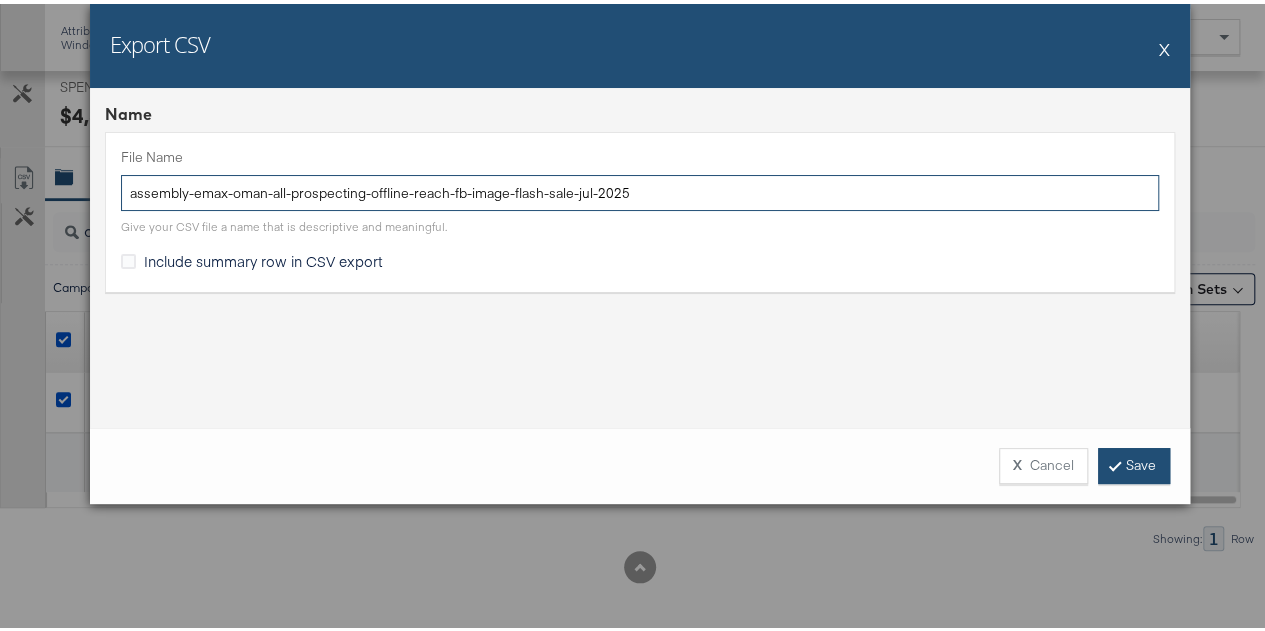 type on "assembly-emax-oman-all-prospecting-offline-reach-fb-image-flash-sale-jul-2025" 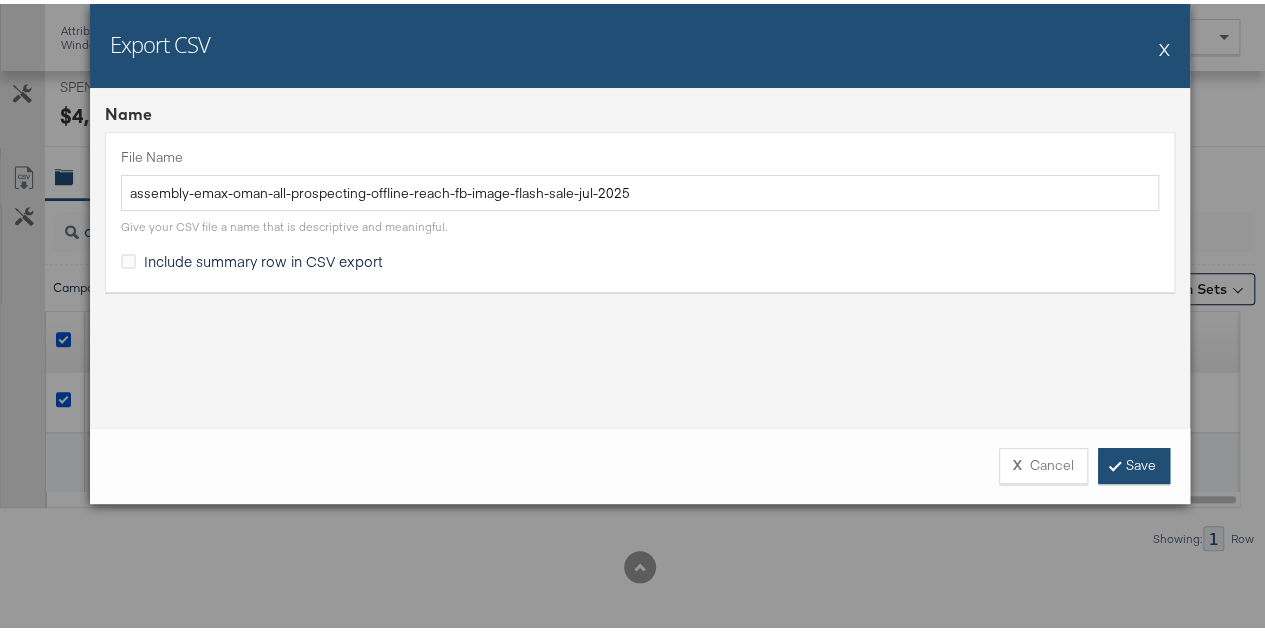 click on "Save" at bounding box center [1134, 462] 